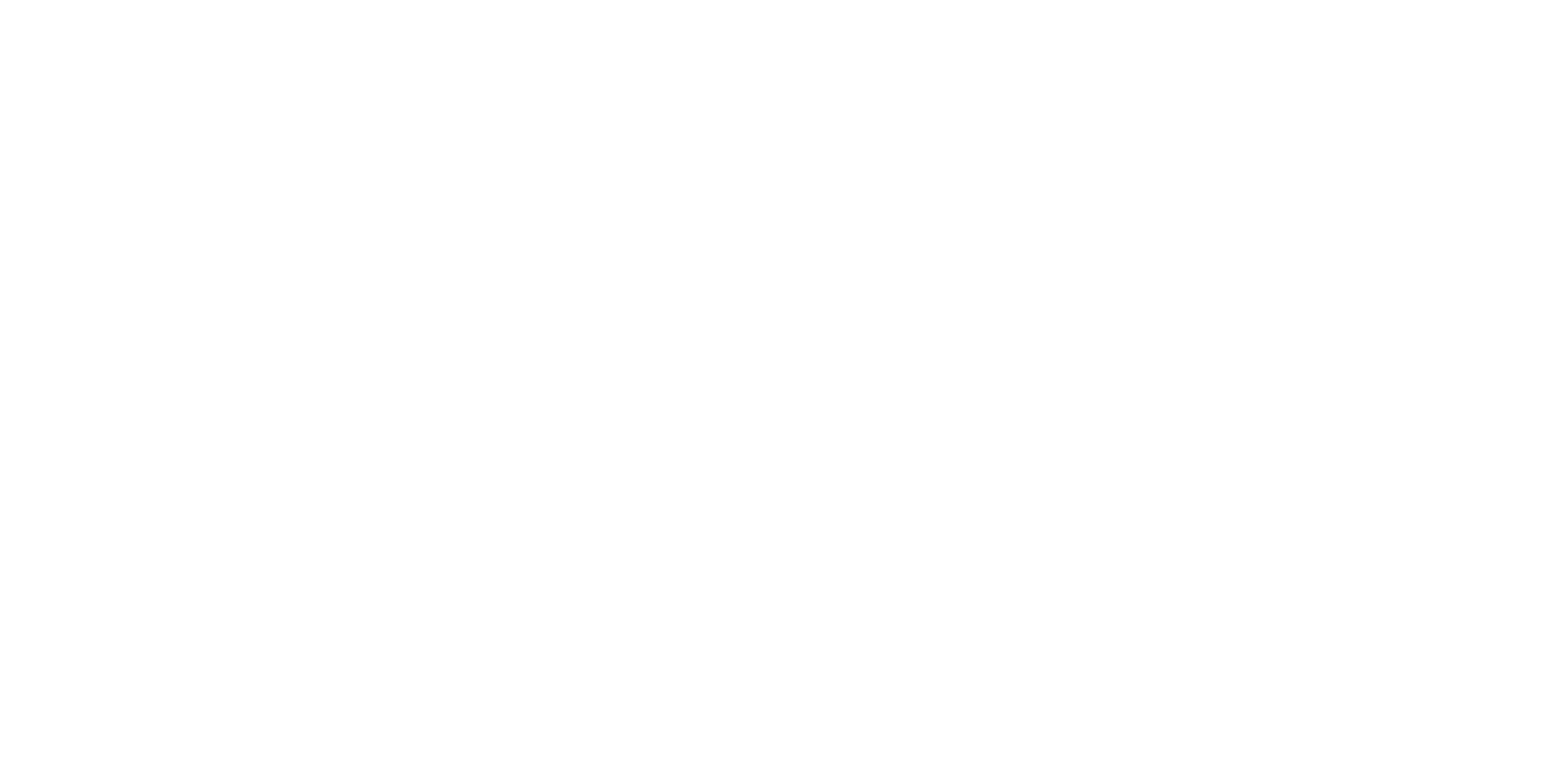 scroll, scrollTop: 0, scrollLeft: 0, axis: both 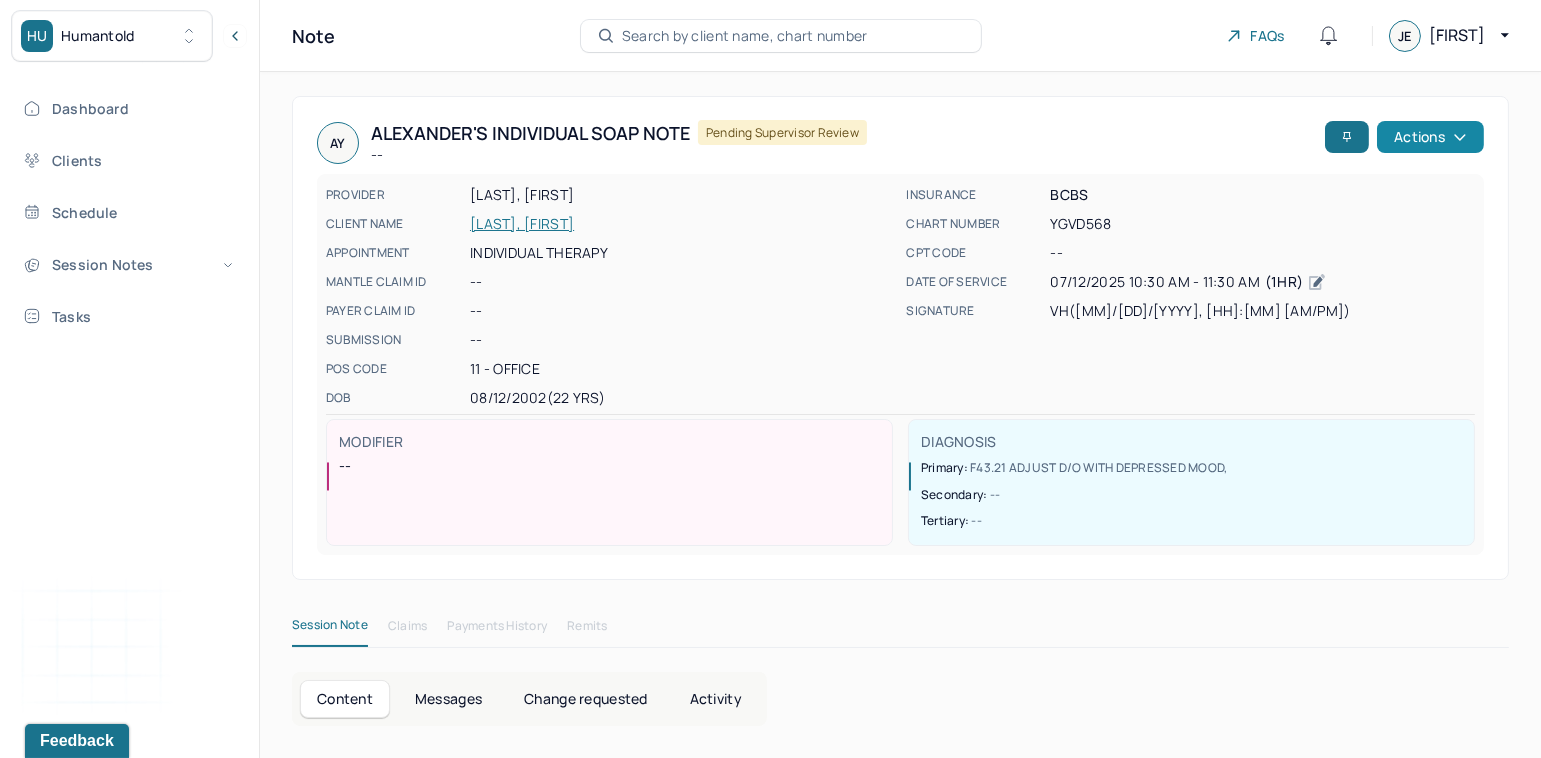 click on "Actions" at bounding box center (1430, 137) 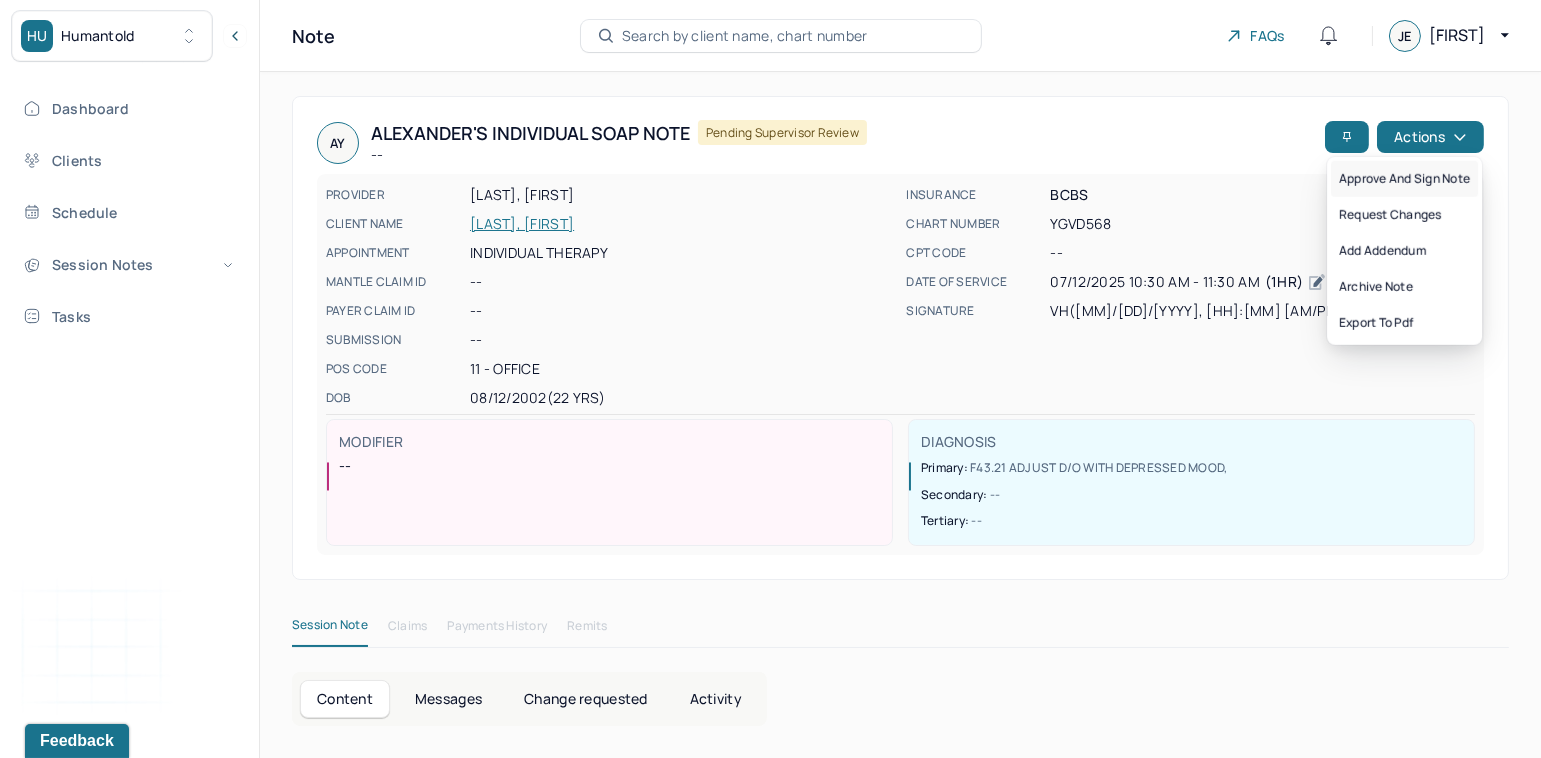 click on "Approve and sign note" at bounding box center [1404, 179] 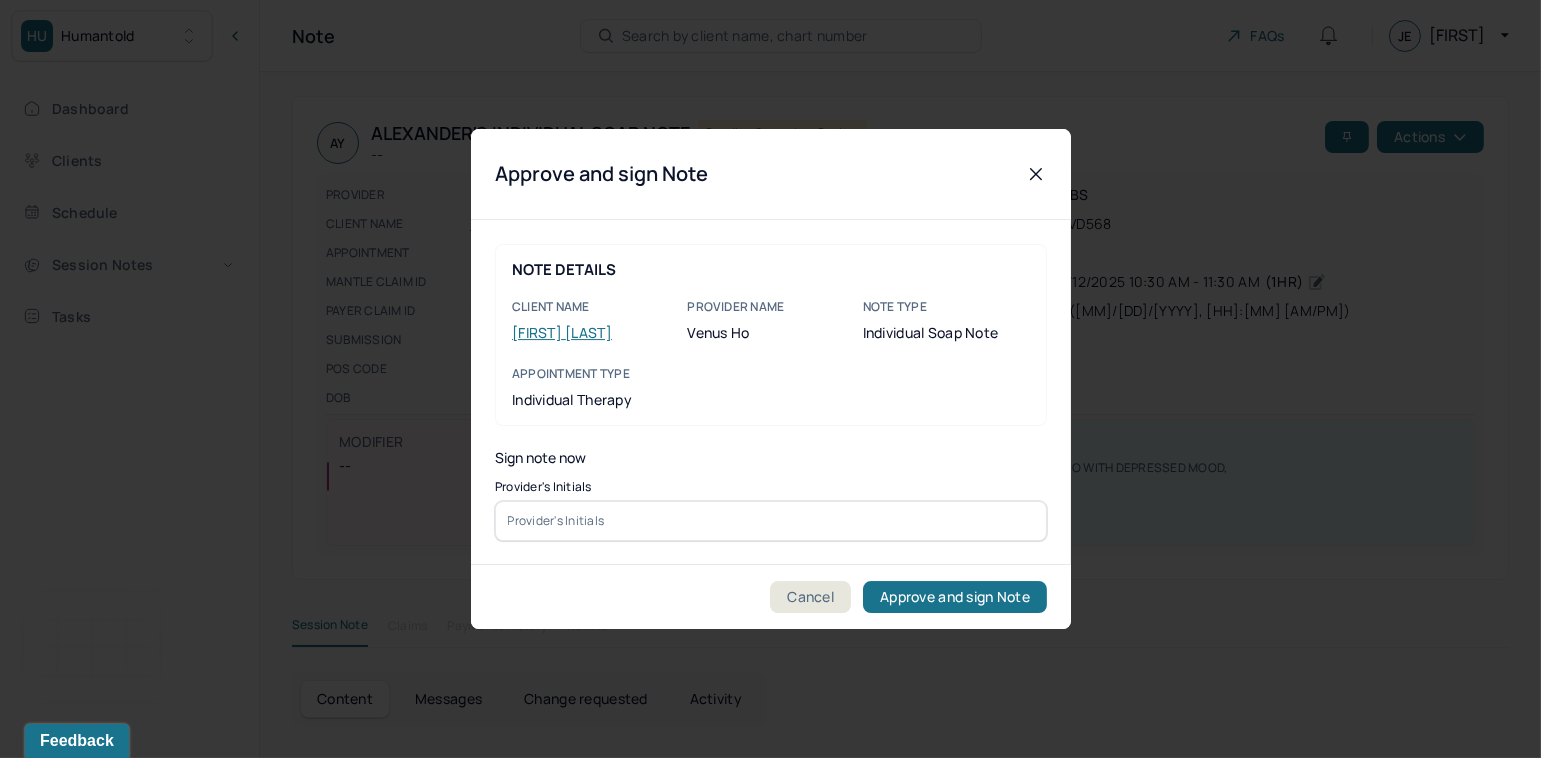 click at bounding box center [771, 521] 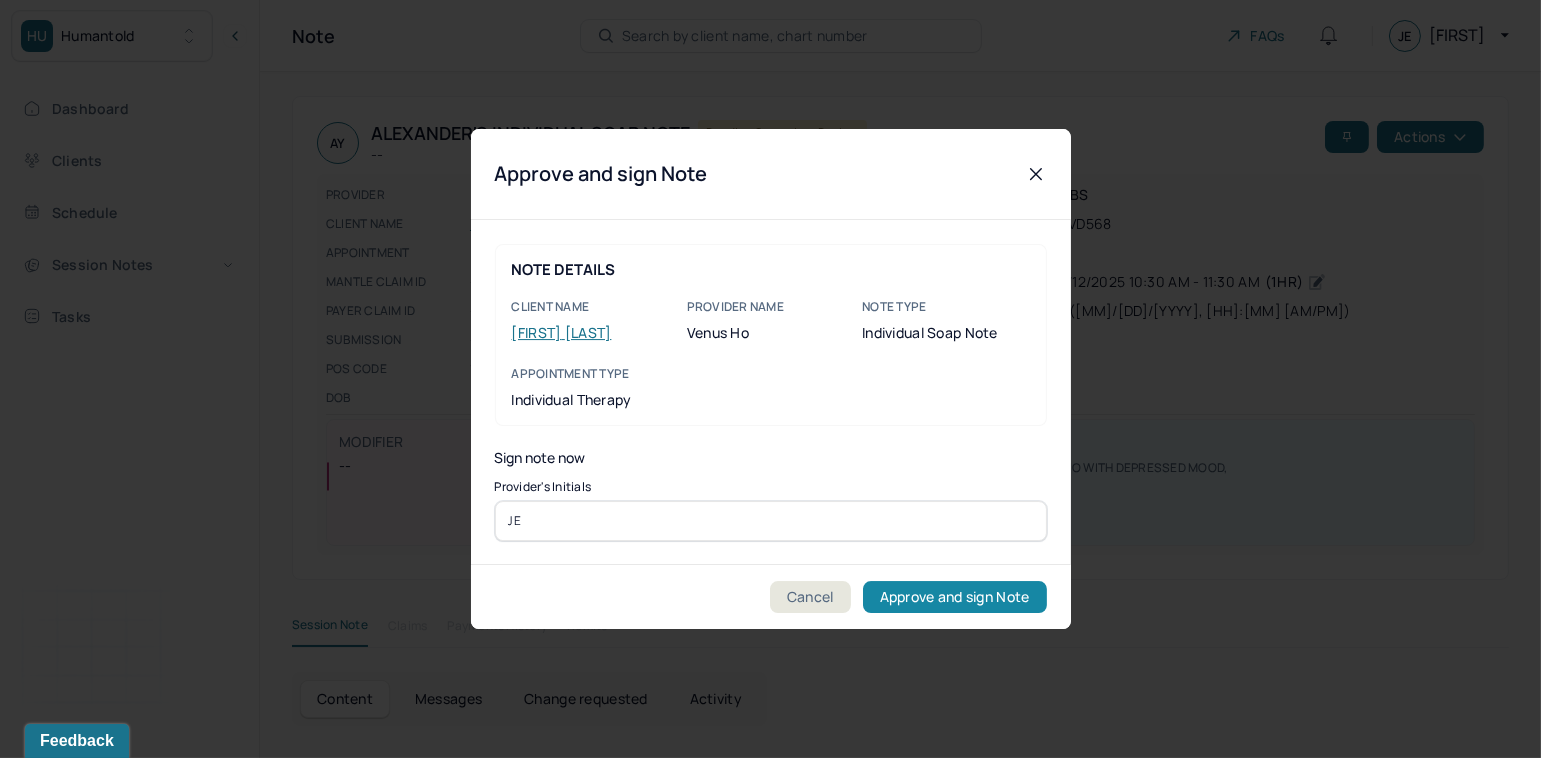 type on "JE" 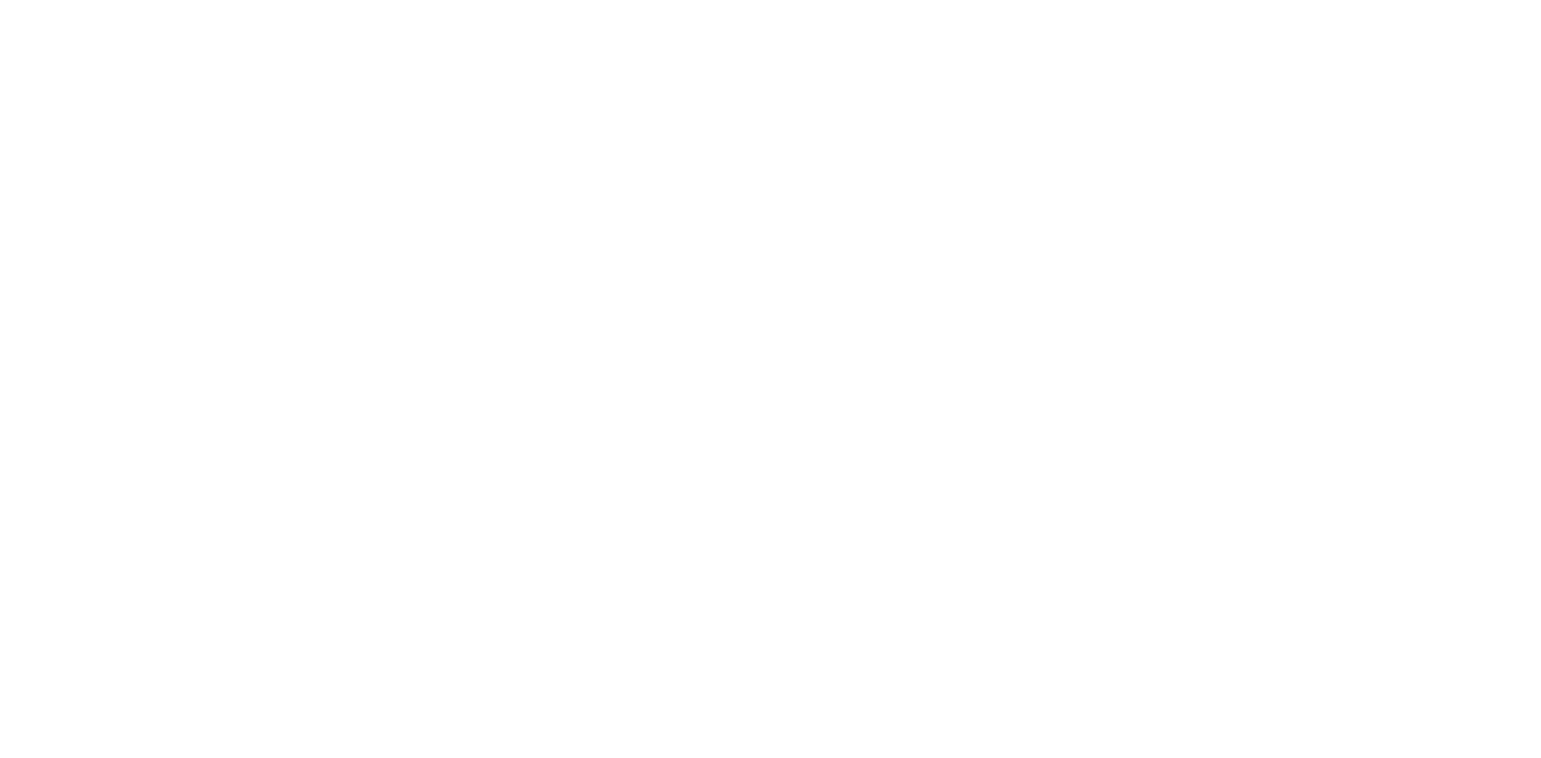 scroll, scrollTop: 0, scrollLeft: 0, axis: both 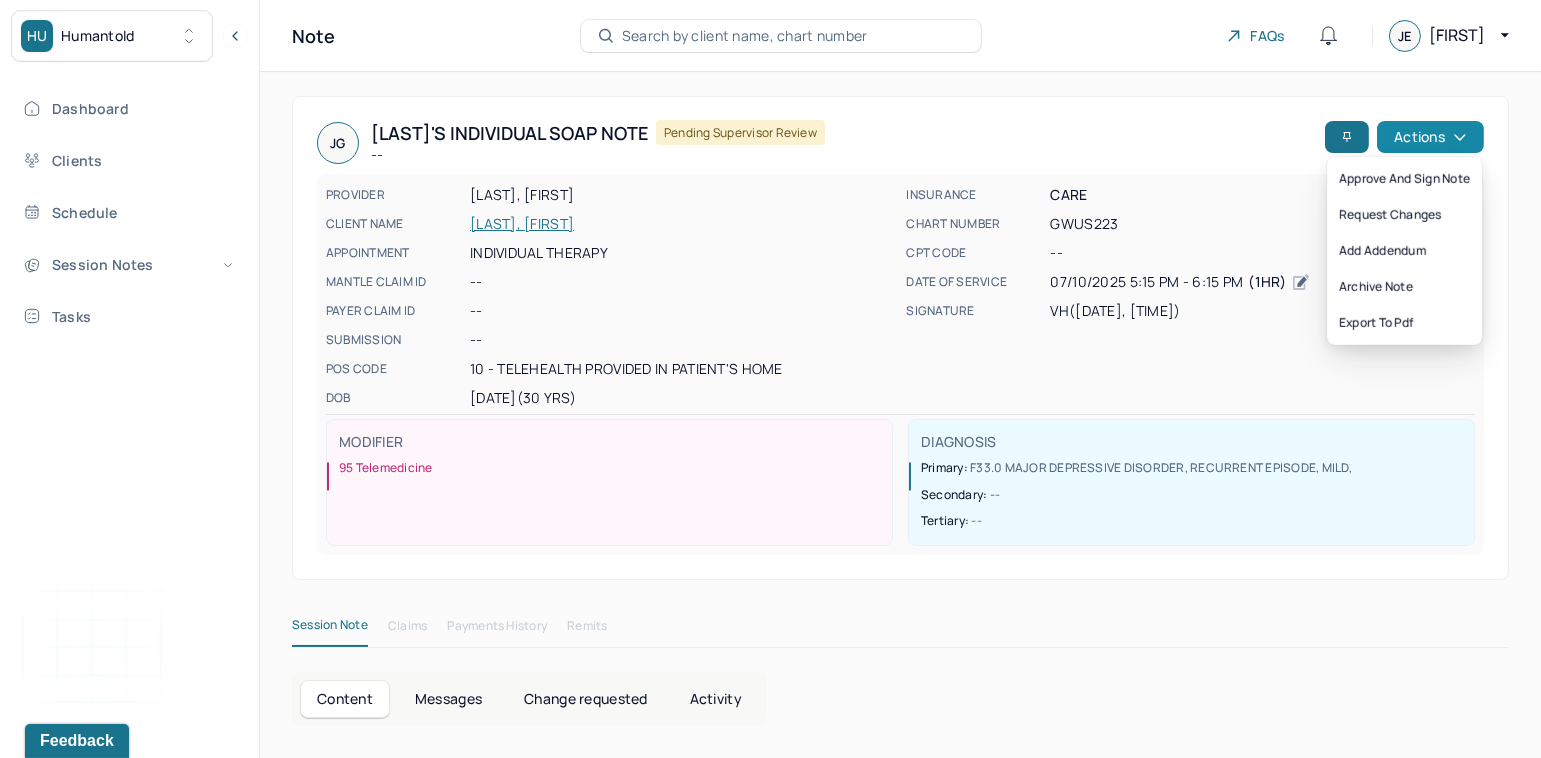 click on "Actions" at bounding box center [1430, 137] 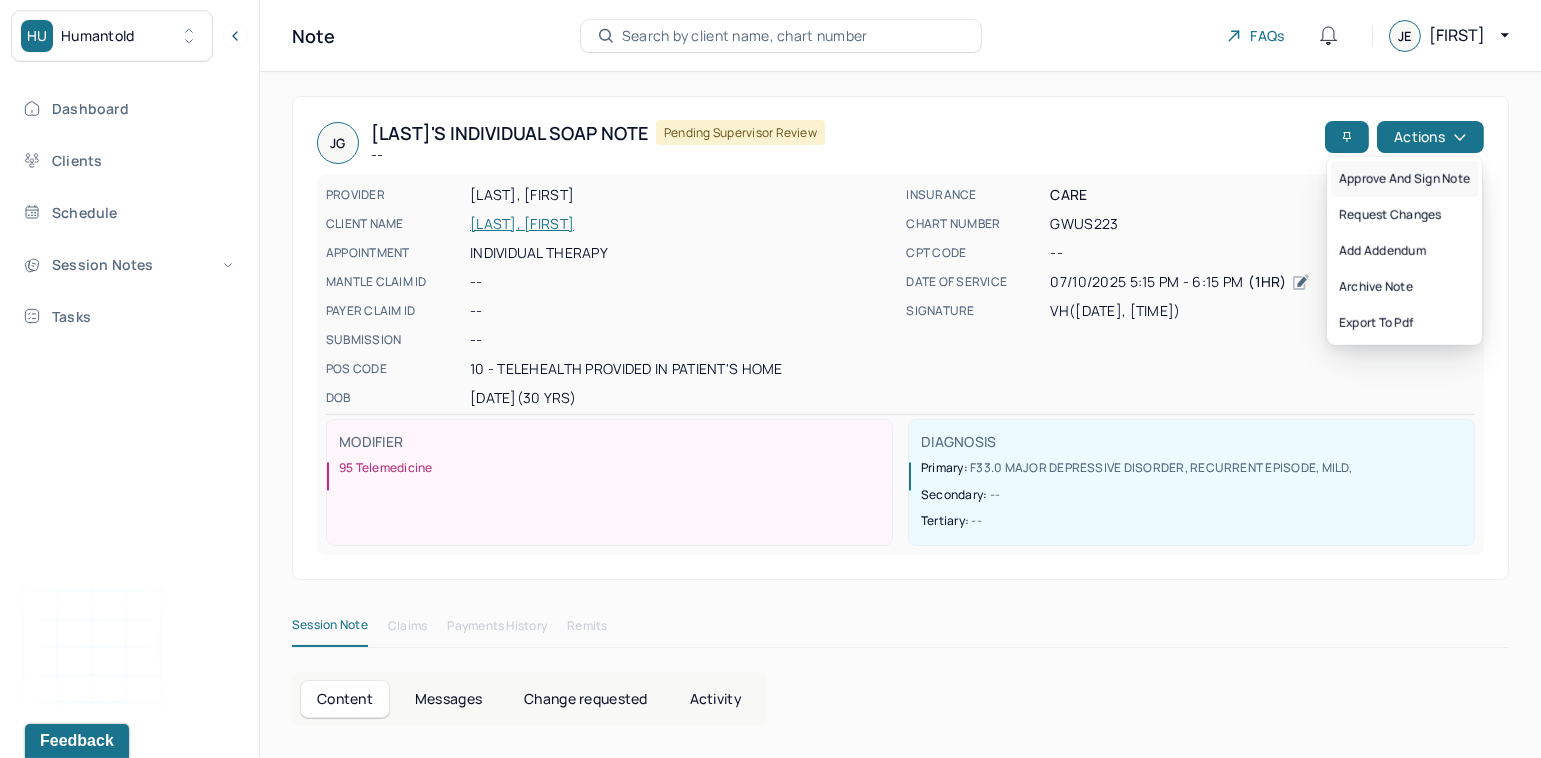 click on "Approve and sign note" at bounding box center [1404, 179] 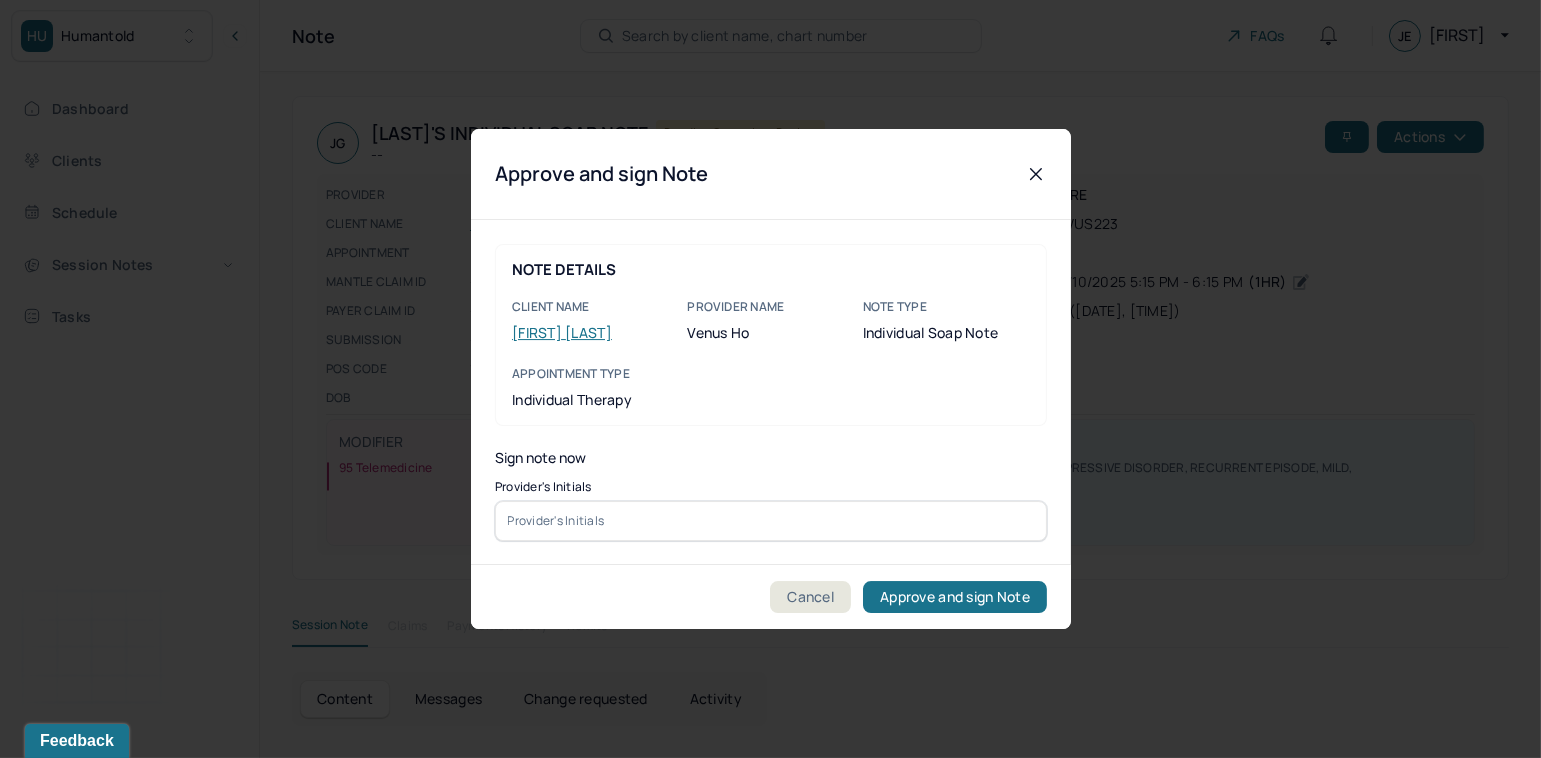 click at bounding box center (771, 521) 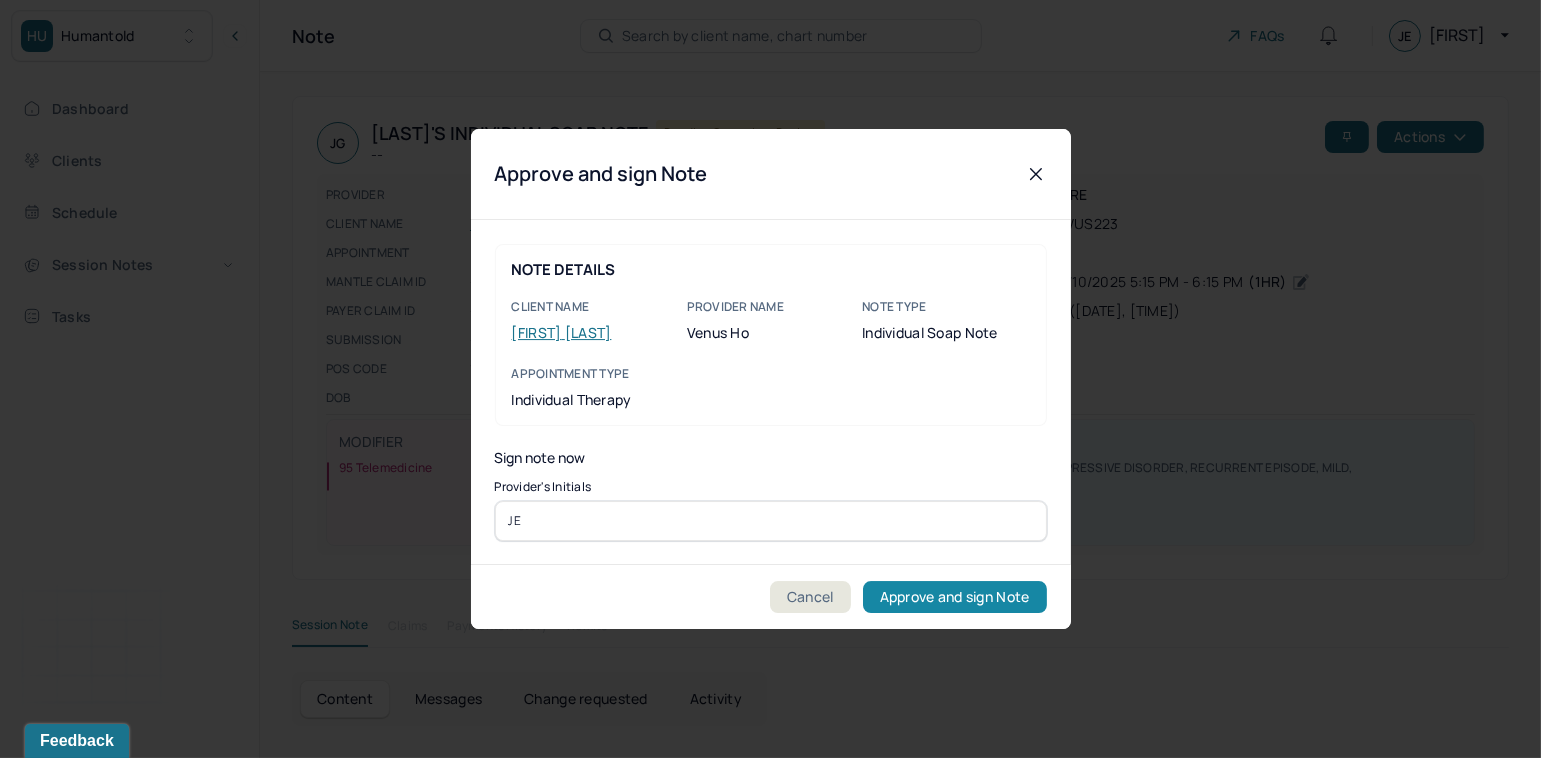 type on "JE" 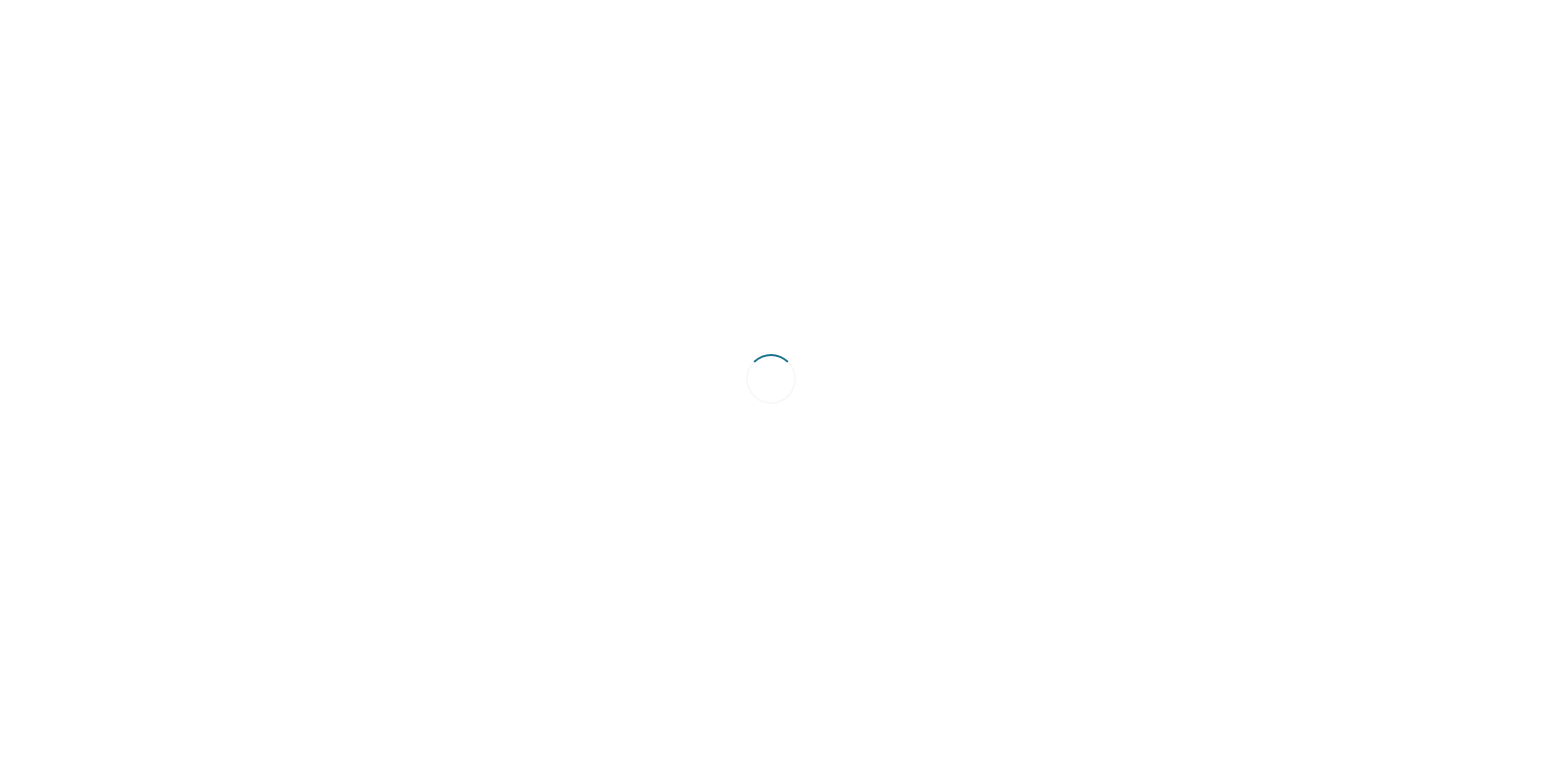 scroll, scrollTop: 0, scrollLeft: 0, axis: both 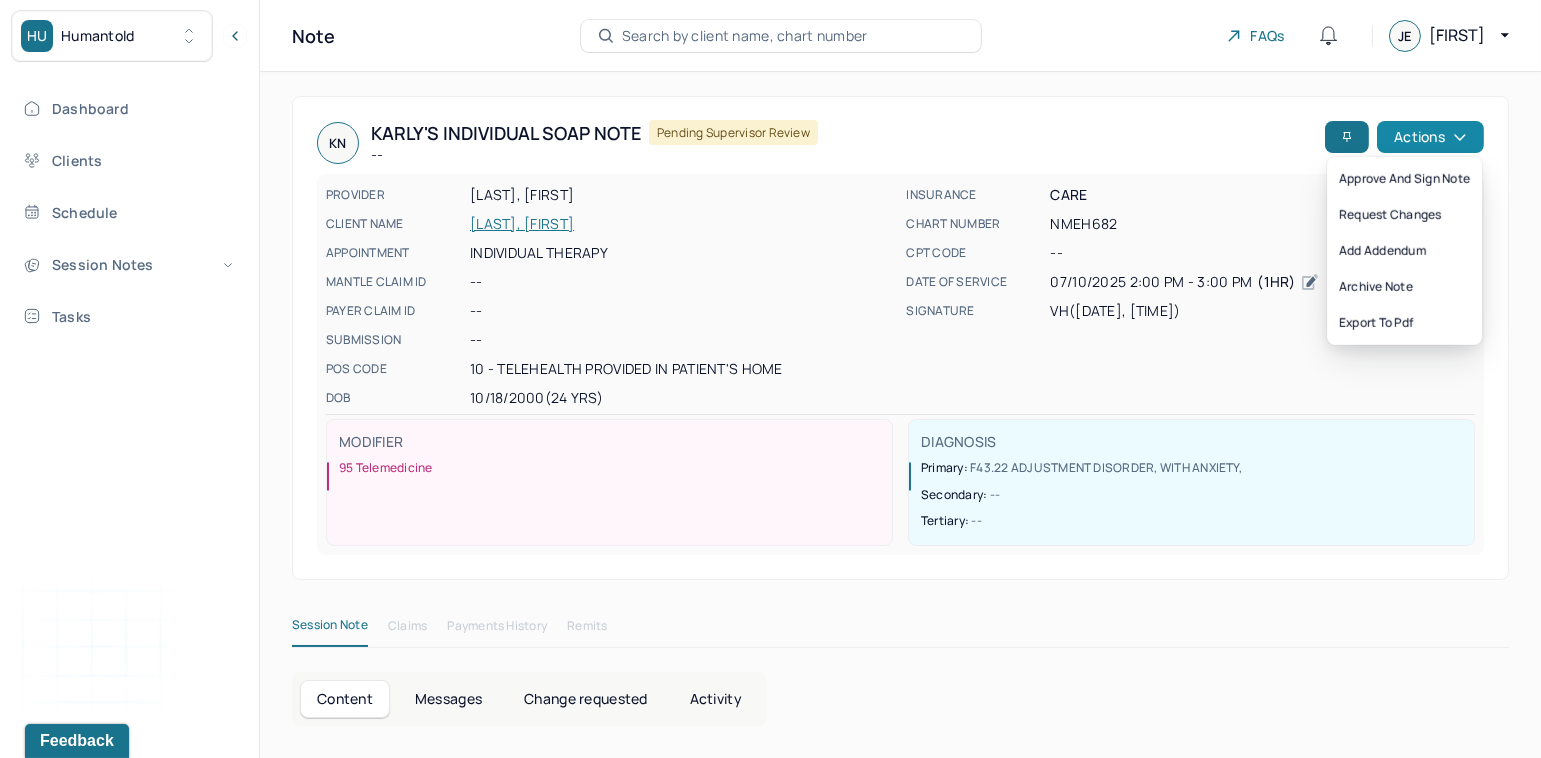 click on "Actions" at bounding box center (1430, 137) 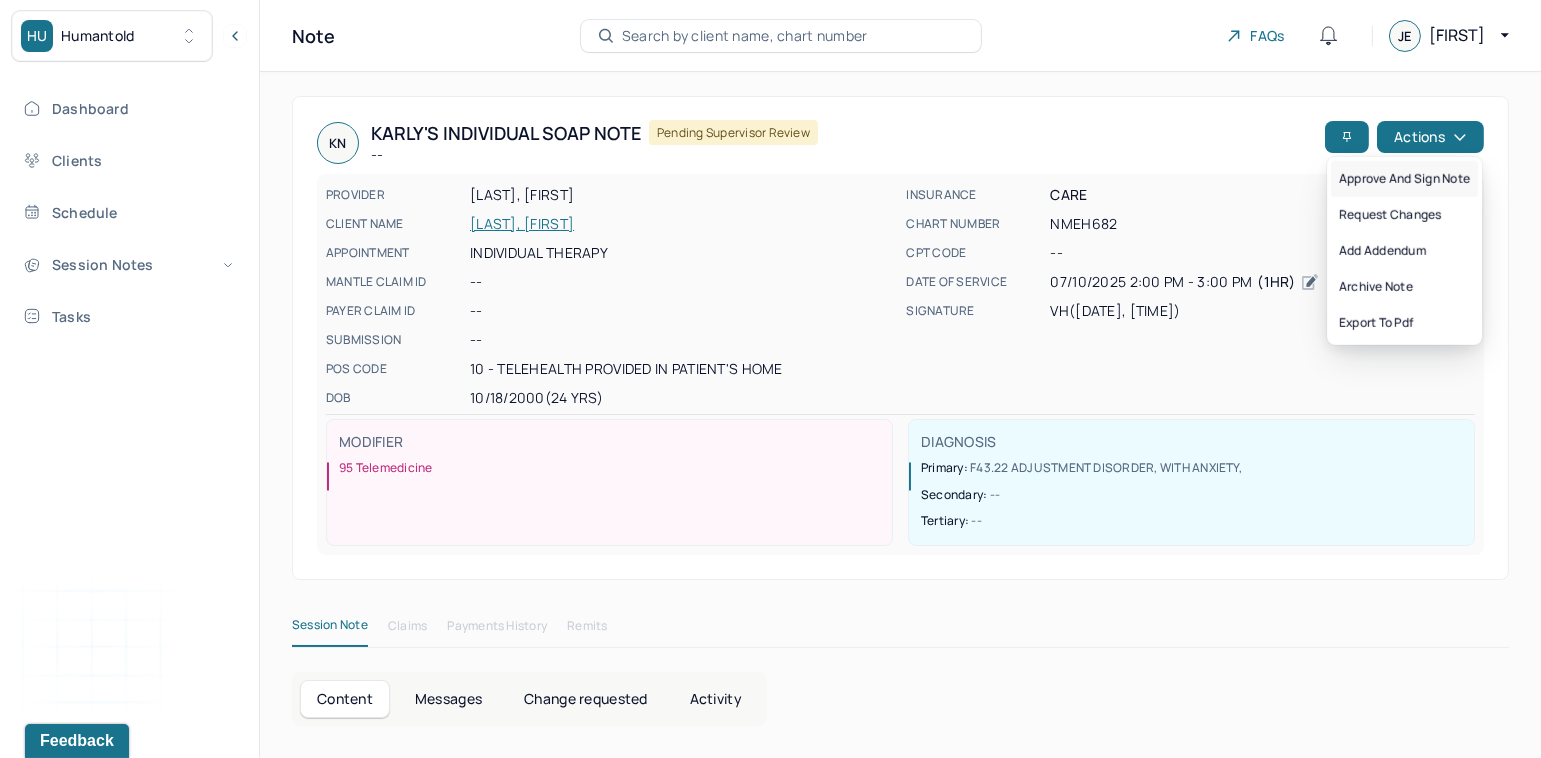 click on "Approve and sign note" at bounding box center (1404, 179) 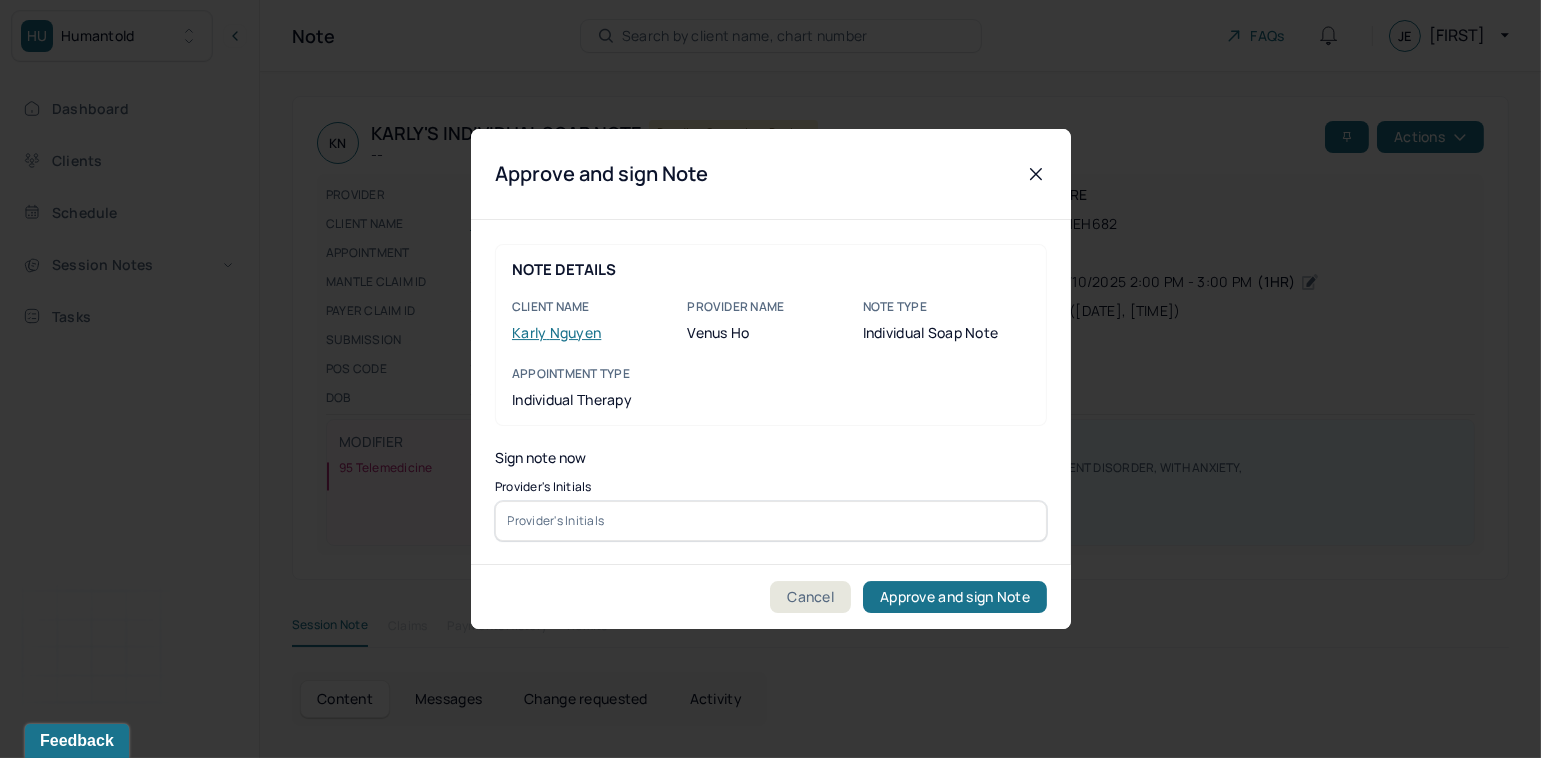 click at bounding box center (771, 521) 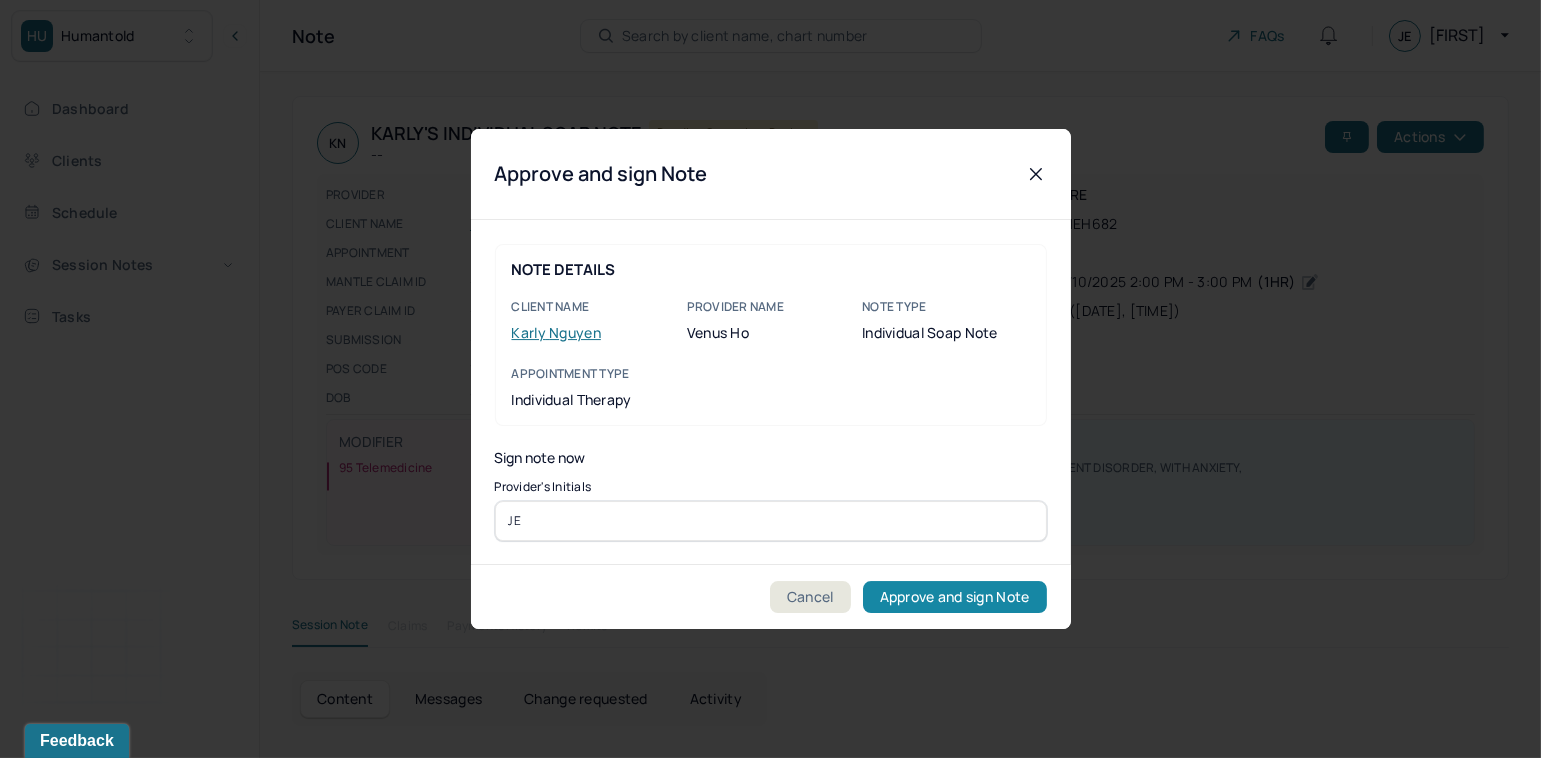 type on "JE" 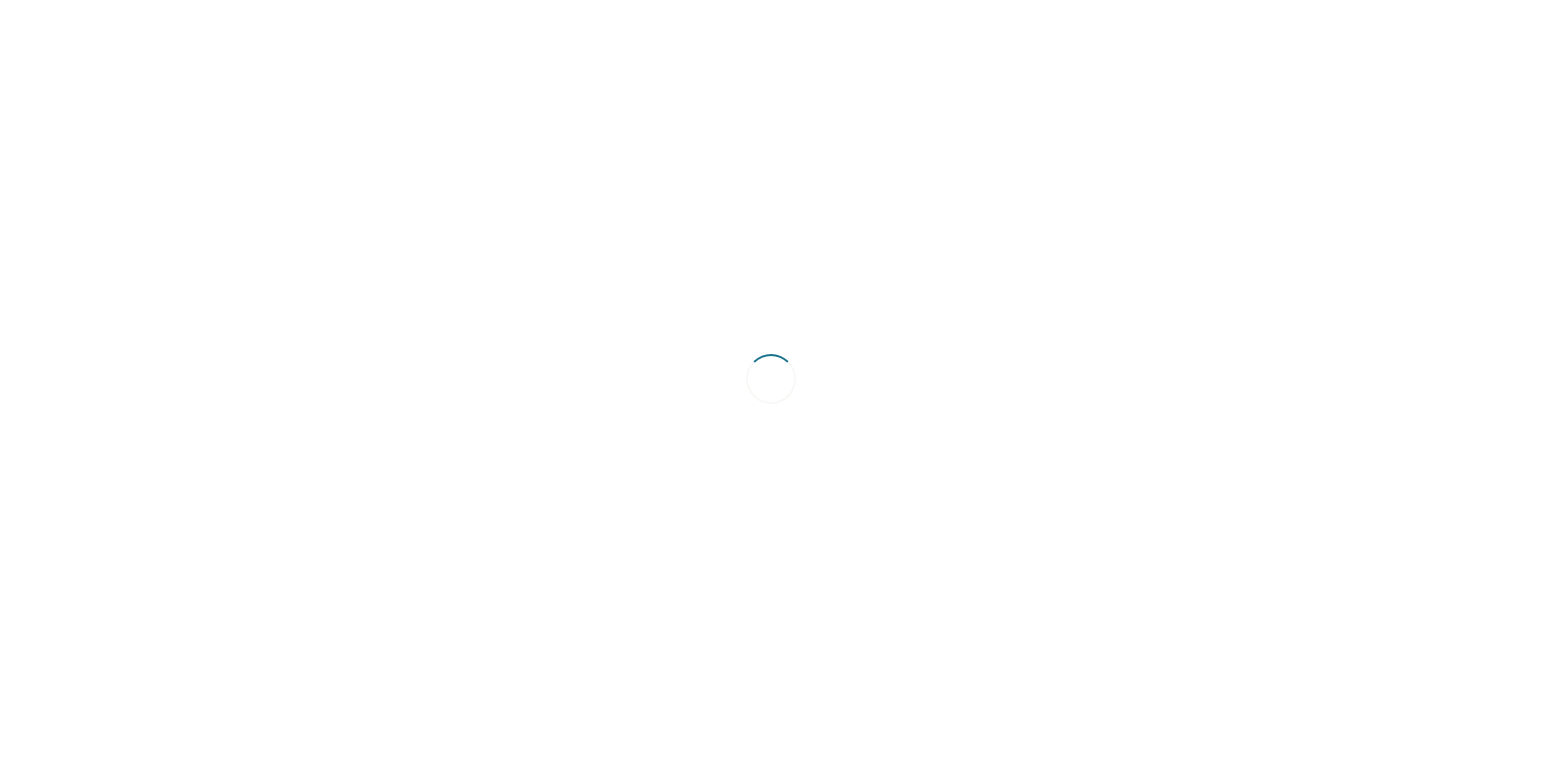 scroll, scrollTop: 0, scrollLeft: 0, axis: both 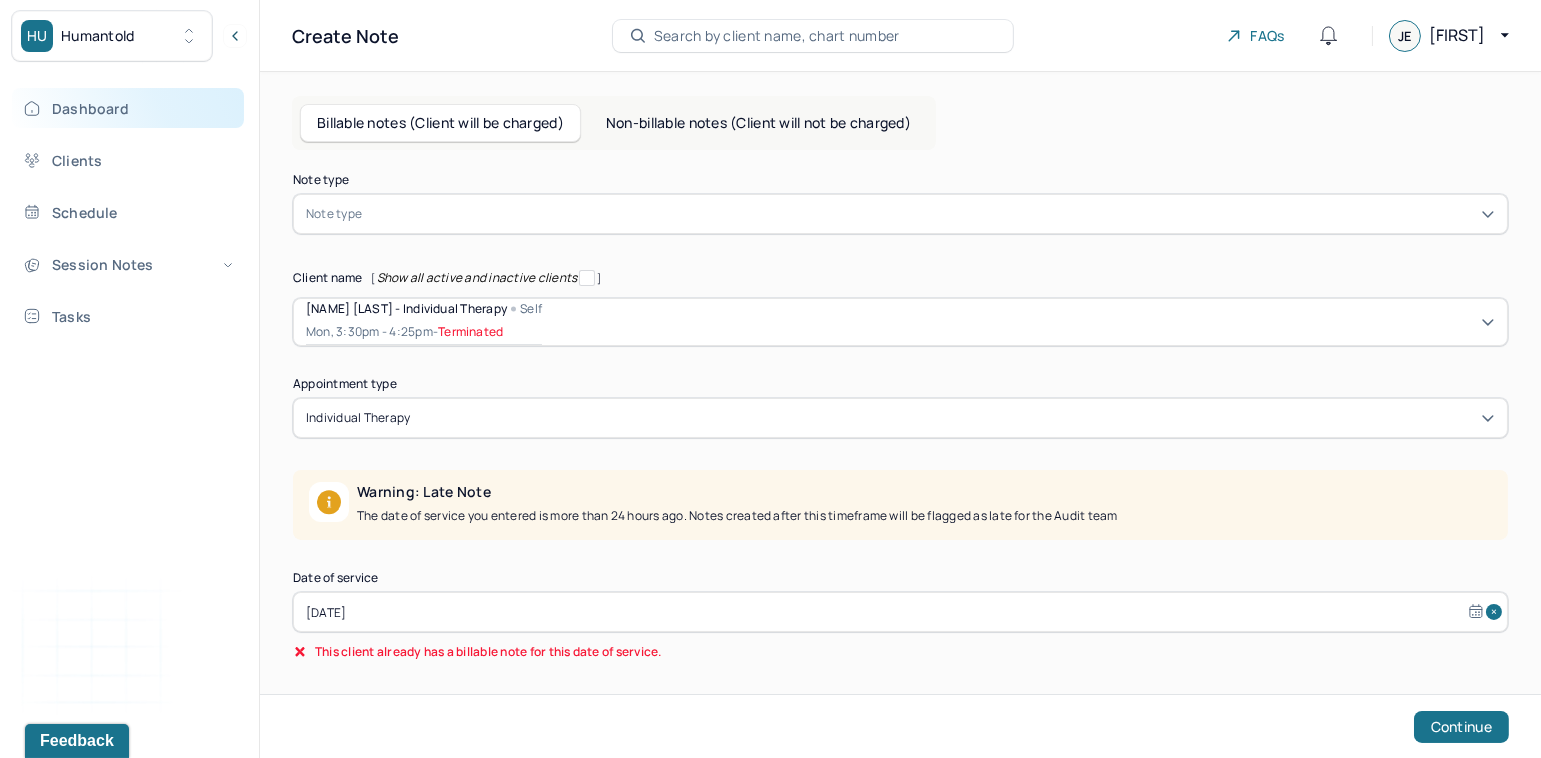 click on "Dashboard" at bounding box center [128, 108] 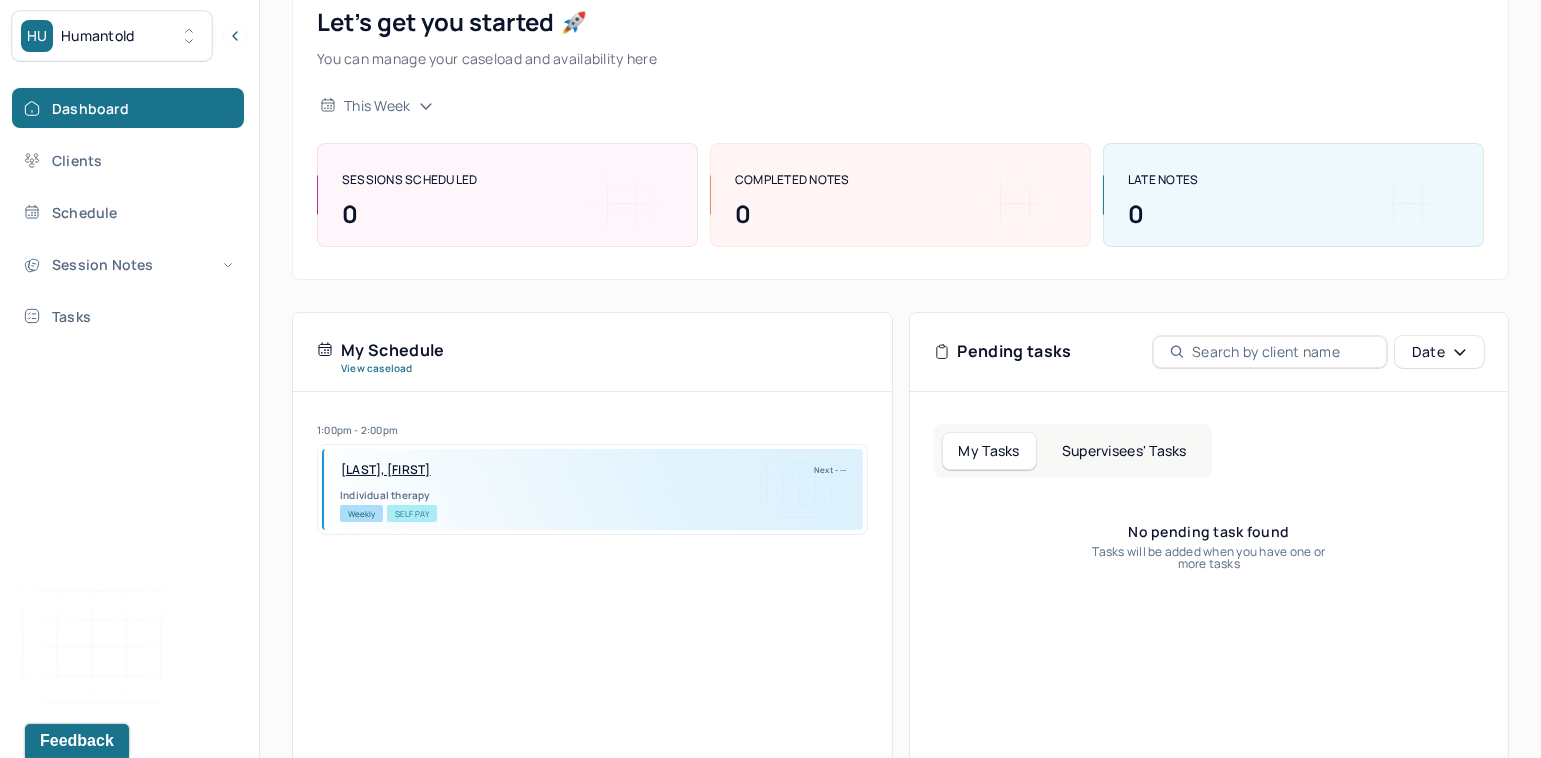 scroll, scrollTop: 130, scrollLeft: 0, axis: vertical 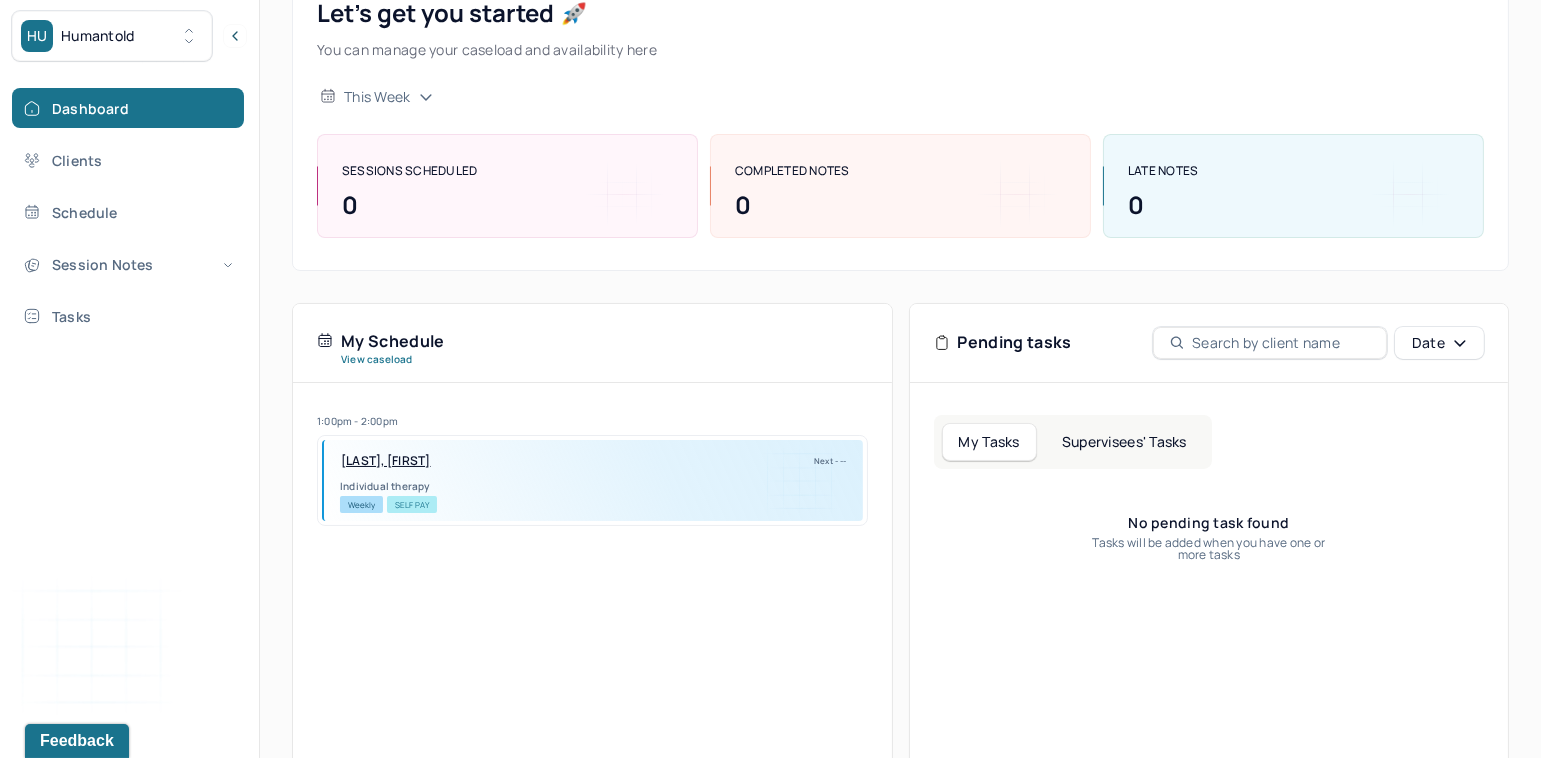 click on "Supervisees' Tasks" at bounding box center [1124, 442] 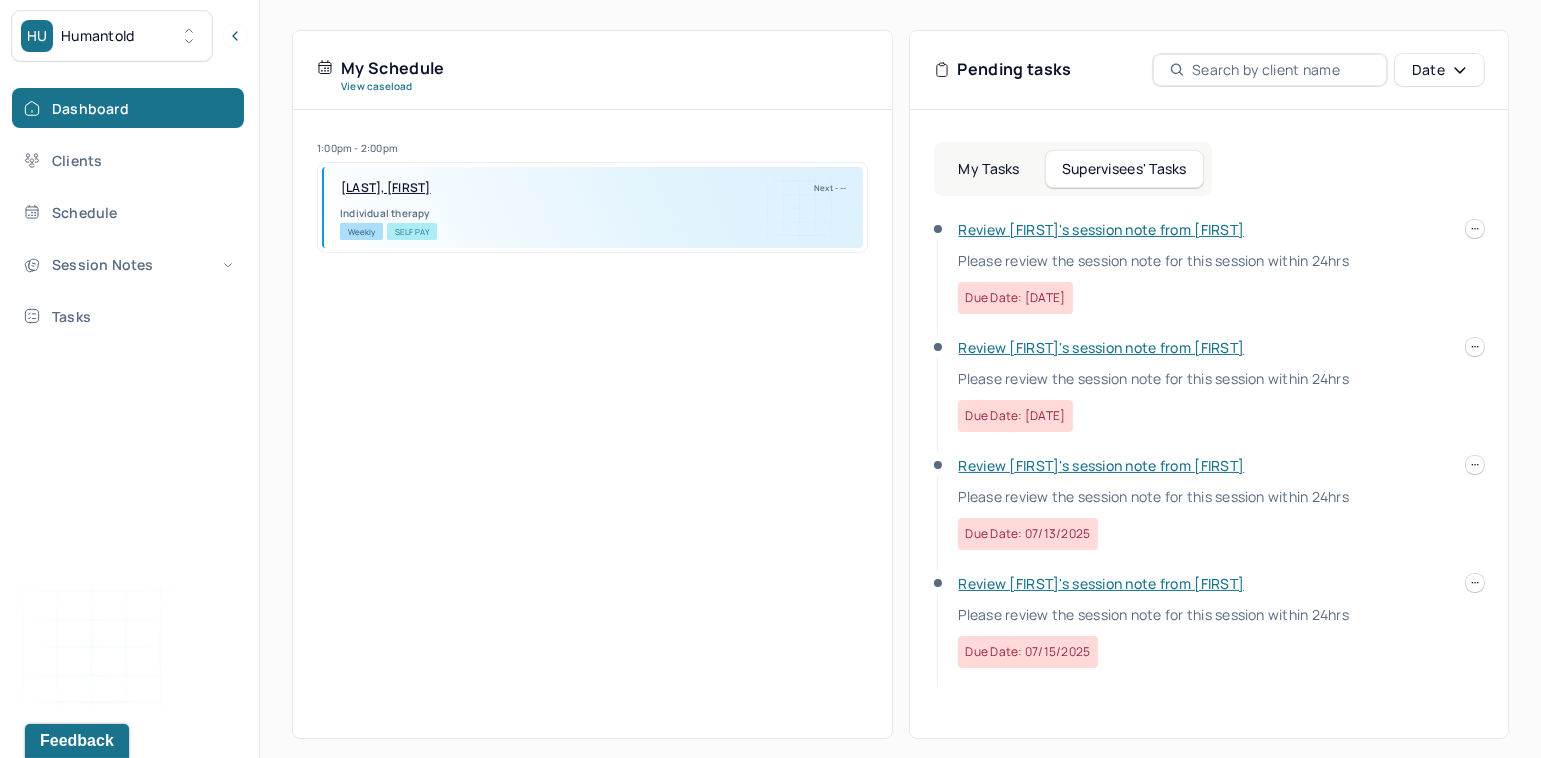 scroll, scrollTop: 406, scrollLeft: 0, axis: vertical 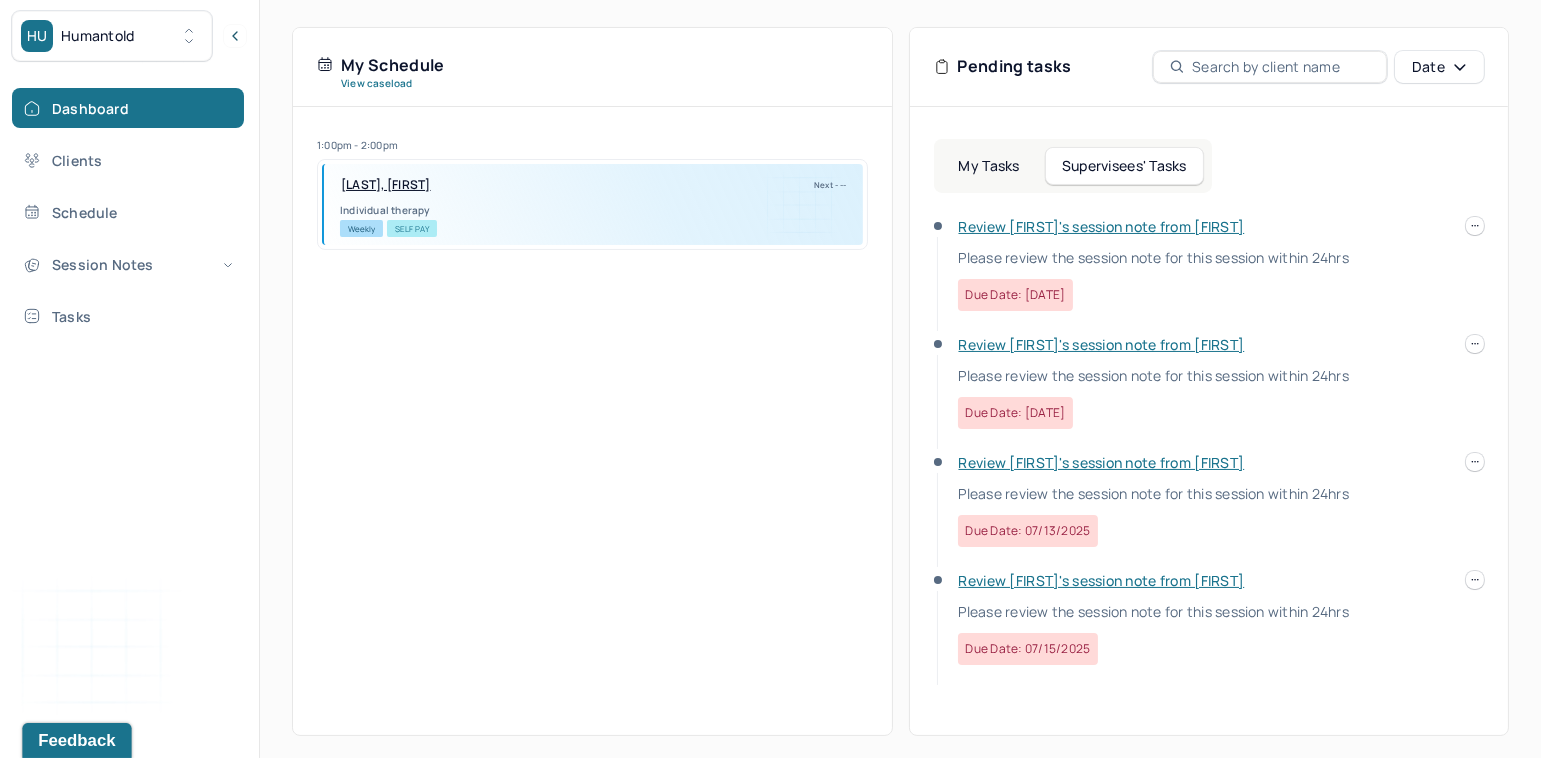 click on "Feedback" at bounding box center [76, 740] 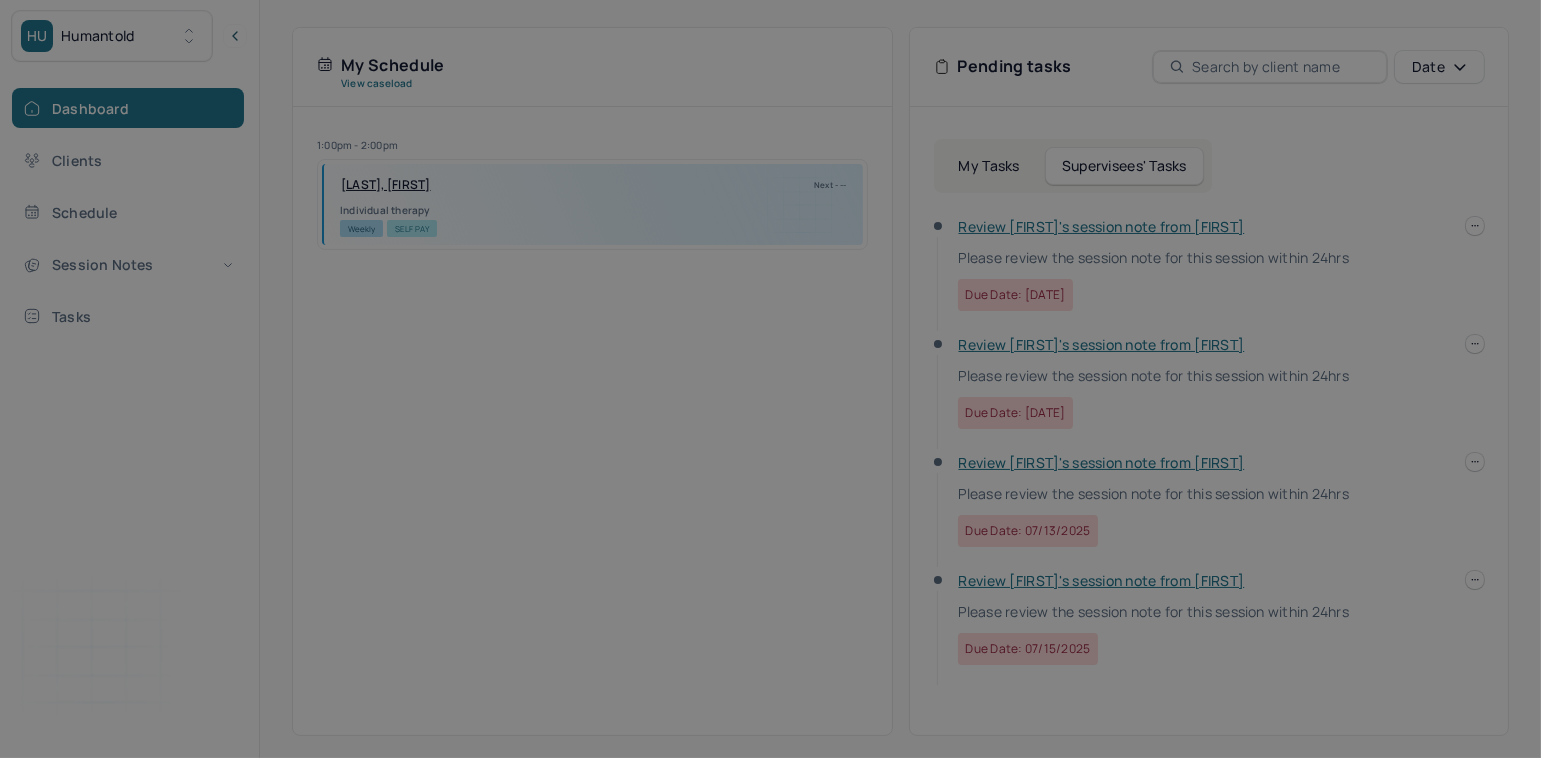 scroll, scrollTop: 0, scrollLeft: 0, axis: both 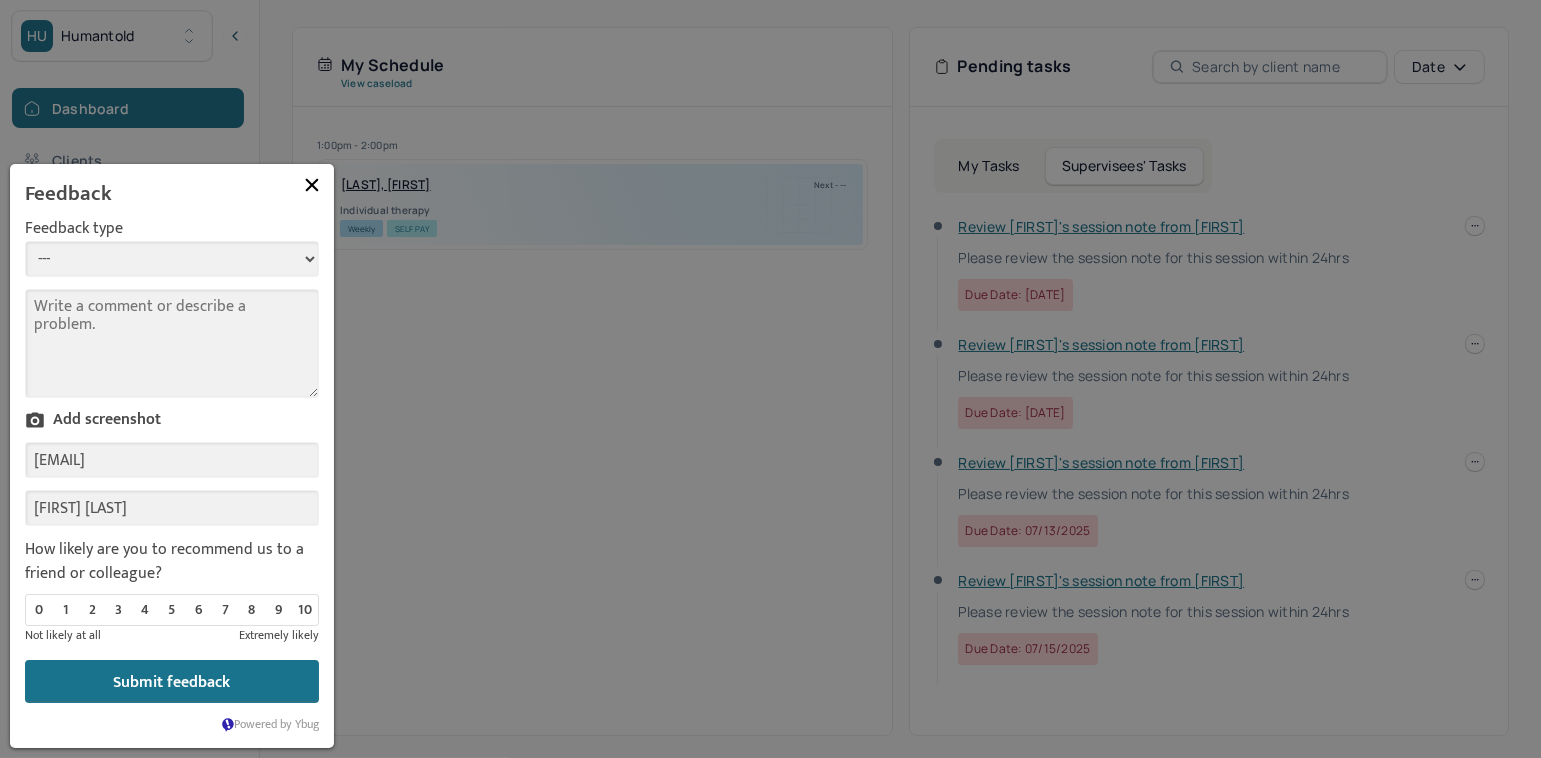 click on "--- Bug Improvement Question Feedback" at bounding box center [172, 259] 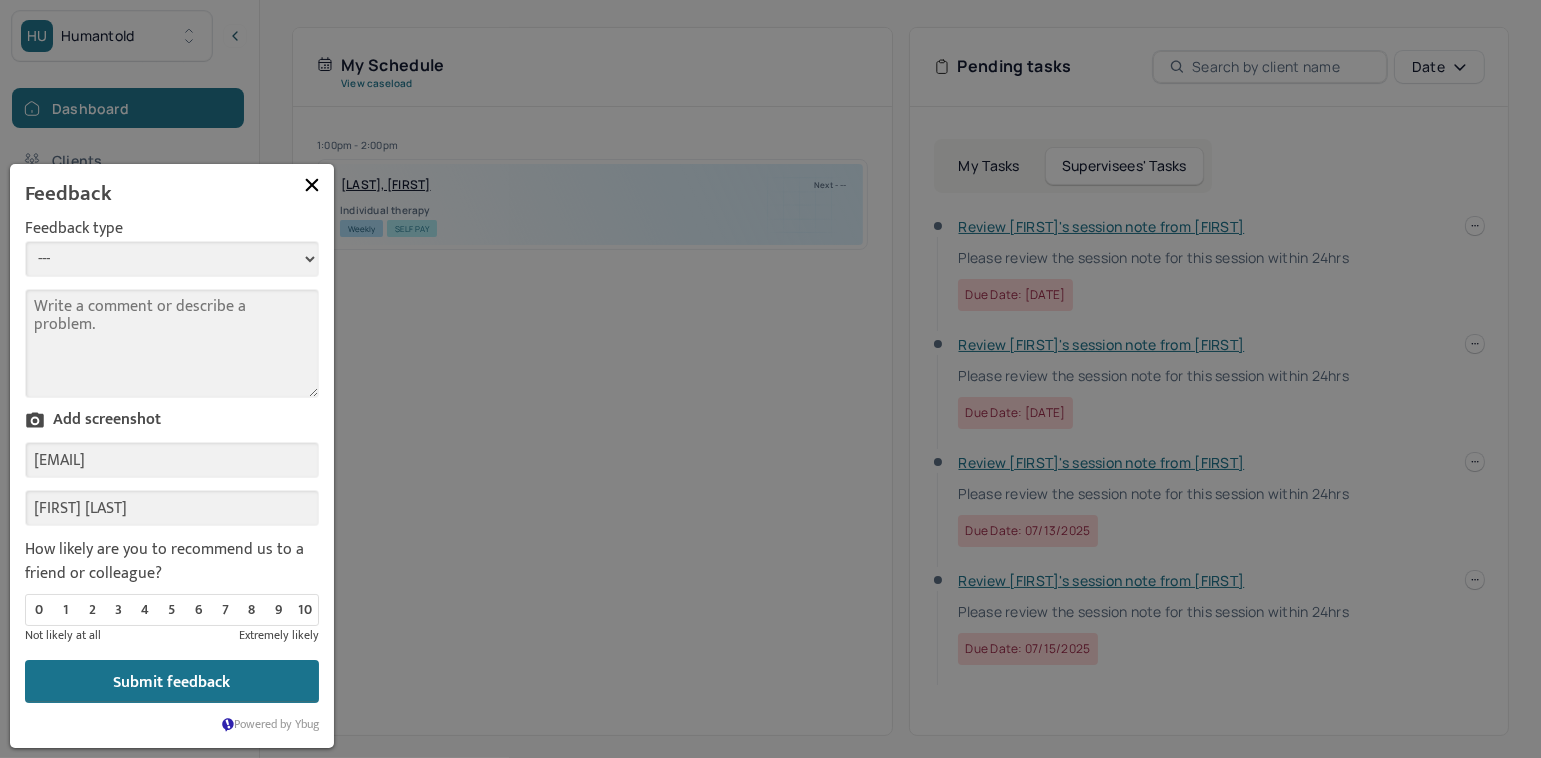 select on "1" 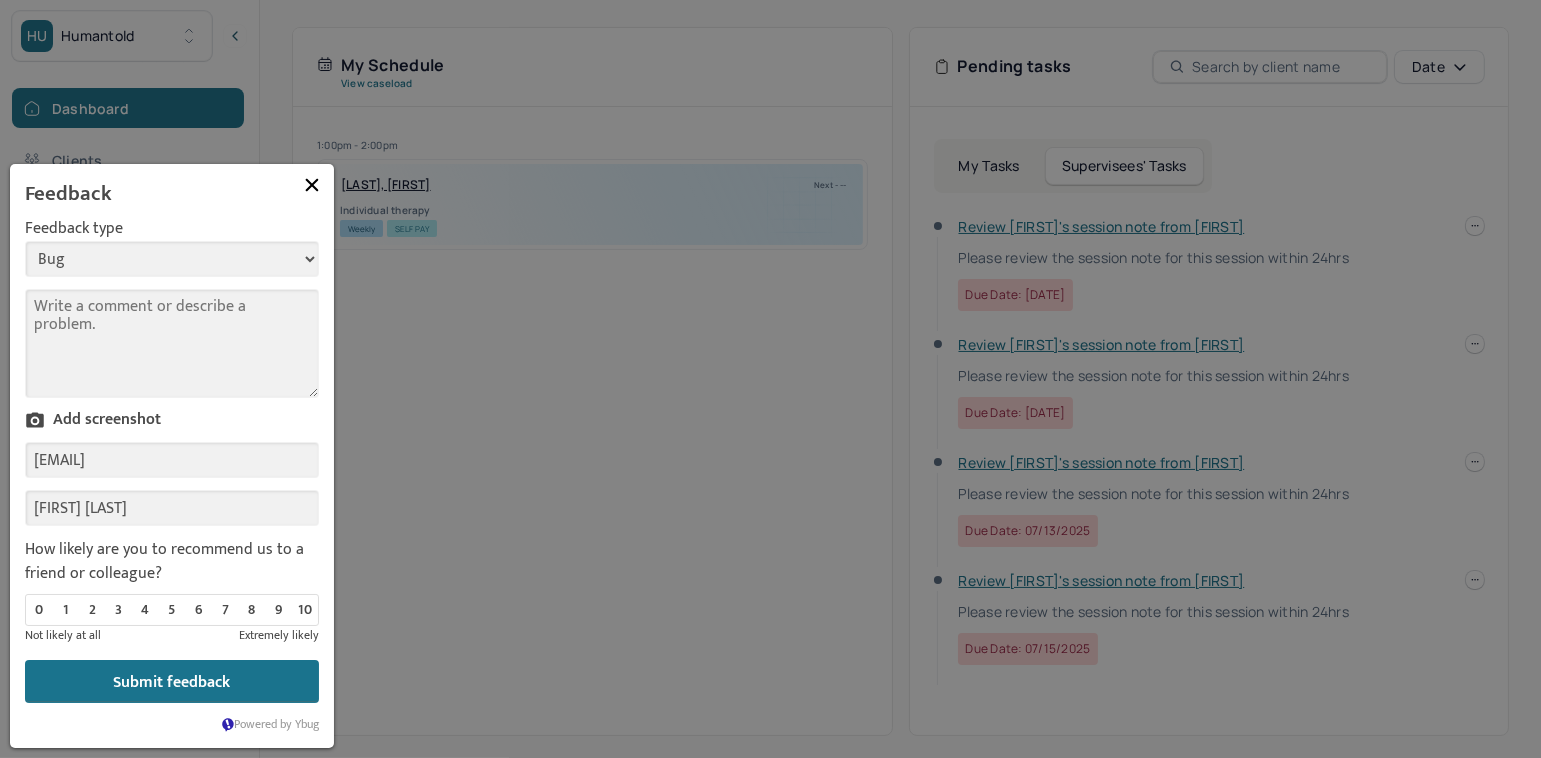 click on "Comment" at bounding box center [172, 343] 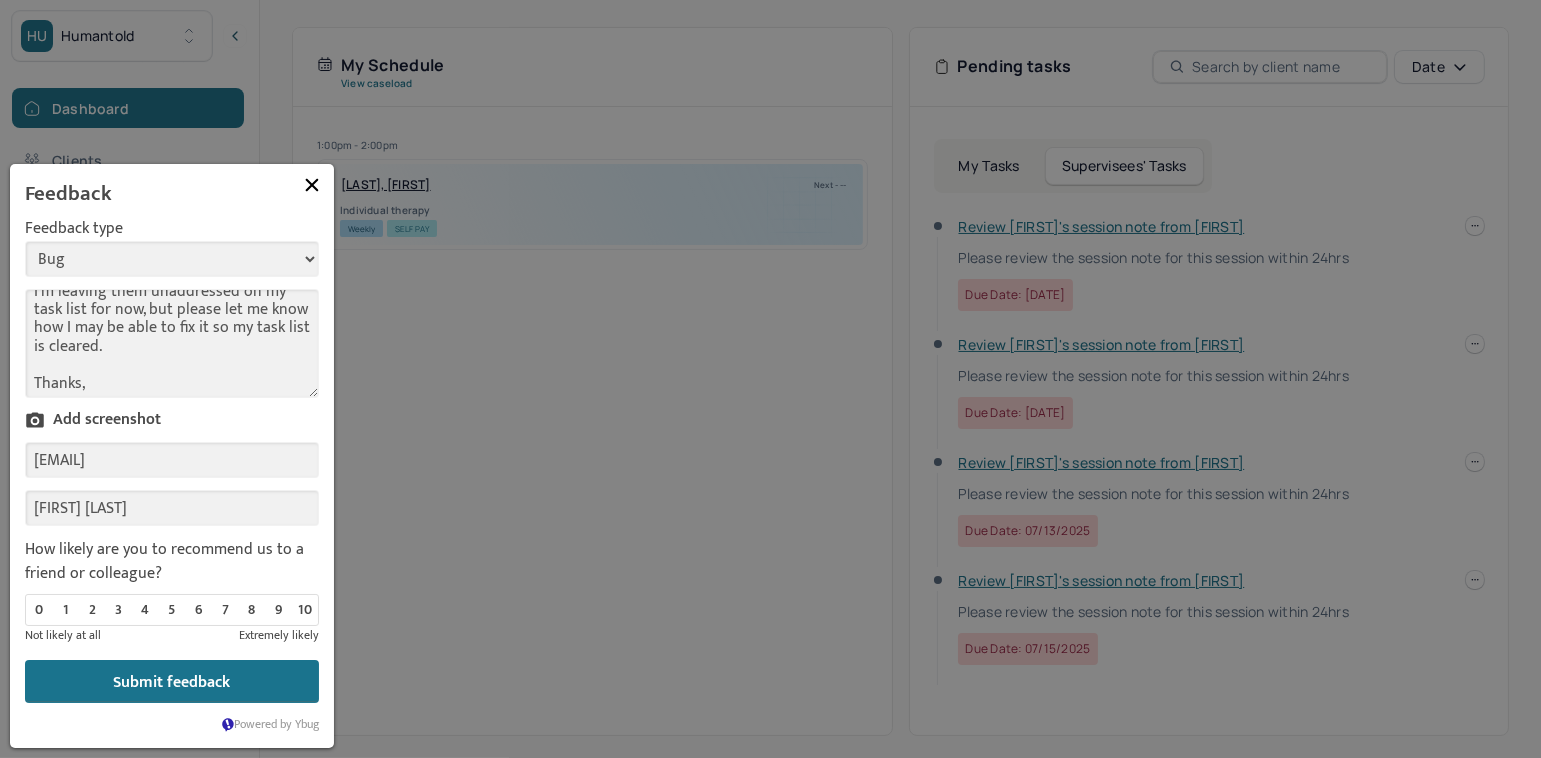 scroll, scrollTop: 254, scrollLeft: 0, axis: vertical 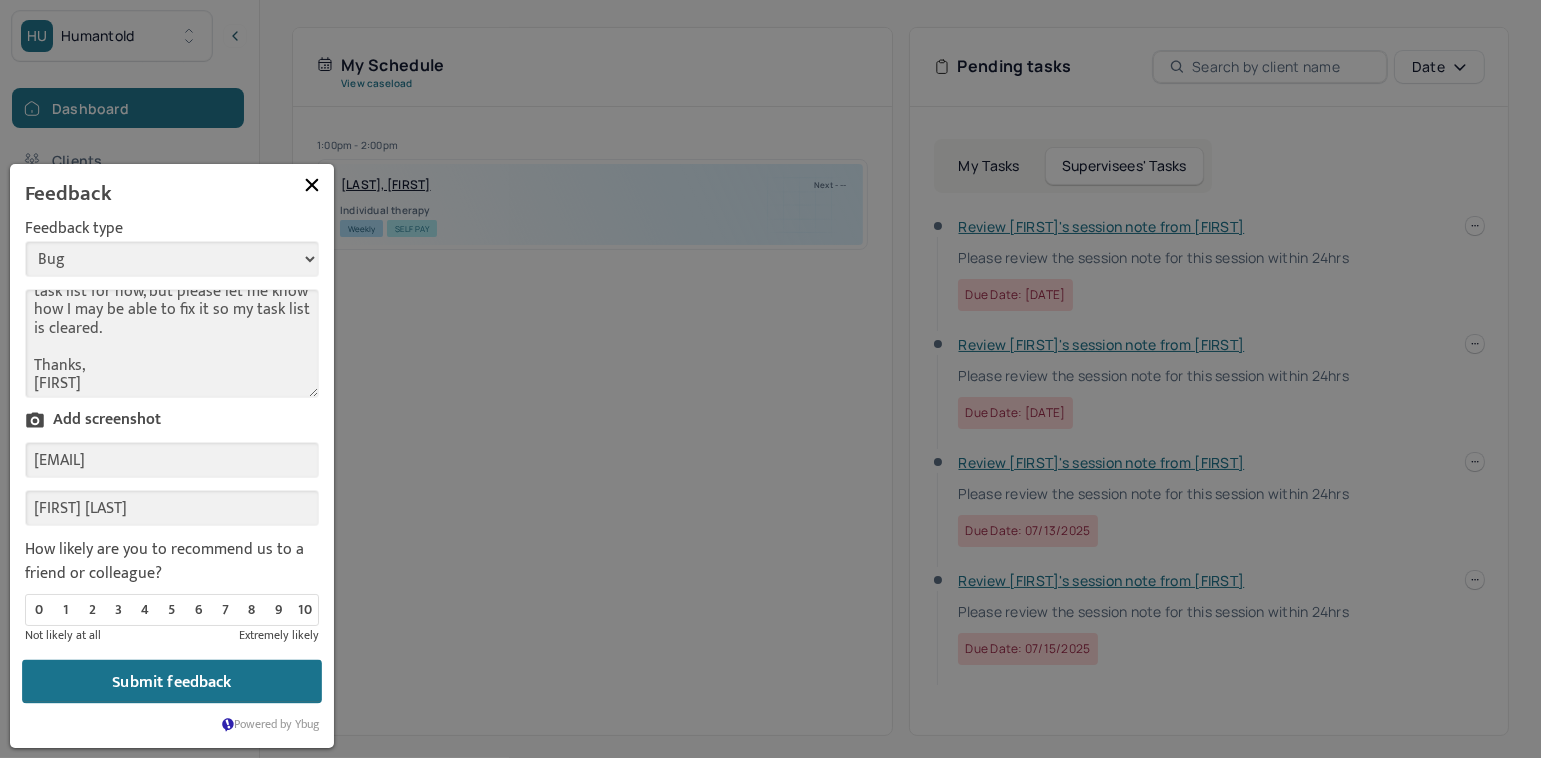 type on "Hello,
I am getting forwarded session notes to sign and approve for [FIRST] [LAST] and [FIRST] [LAST].
These are licensed clinicians who do not require supervisor approval on their notes - I do not supervise their clinical cases. So I'm not sure why their notes are being forwarded to me.
I'm leaving them unaddressed on my task list for now, but please let me know how I may be able to fix it so my task list is cleared.
Thanks,
[FIRST]" 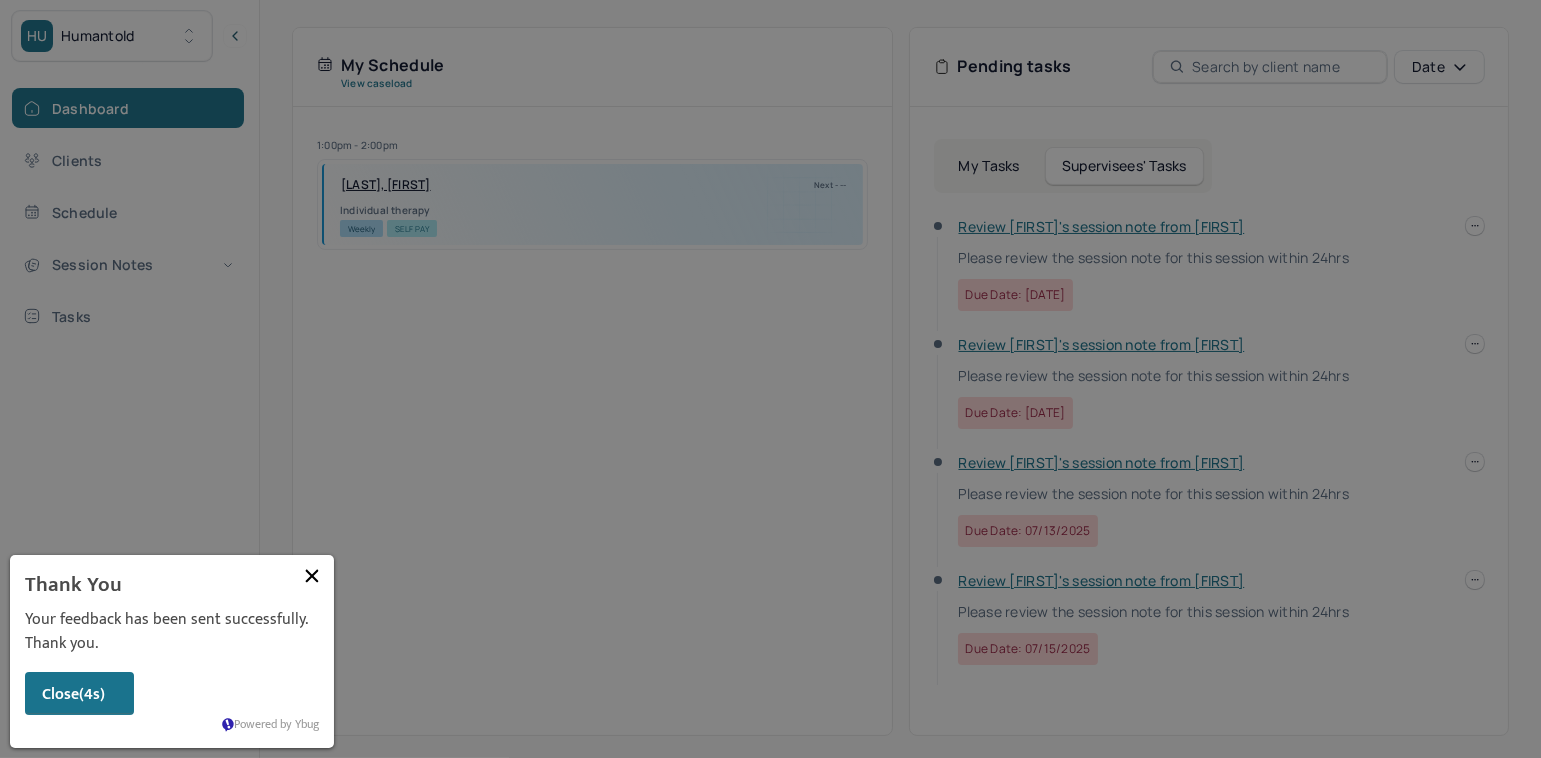click at bounding box center [312, 576] 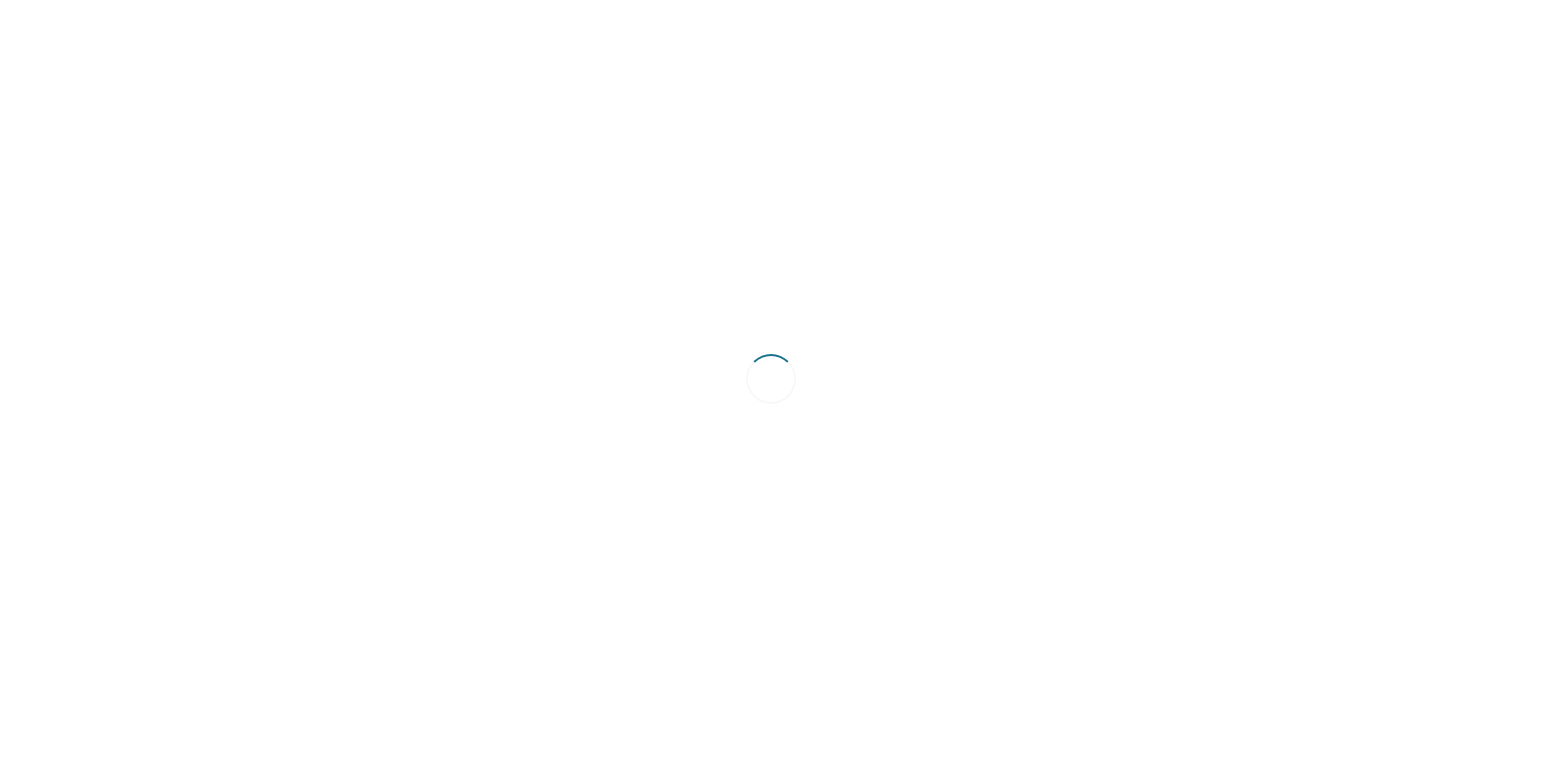 scroll, scrollTop: 0, scrollLeft: 0, axis: both 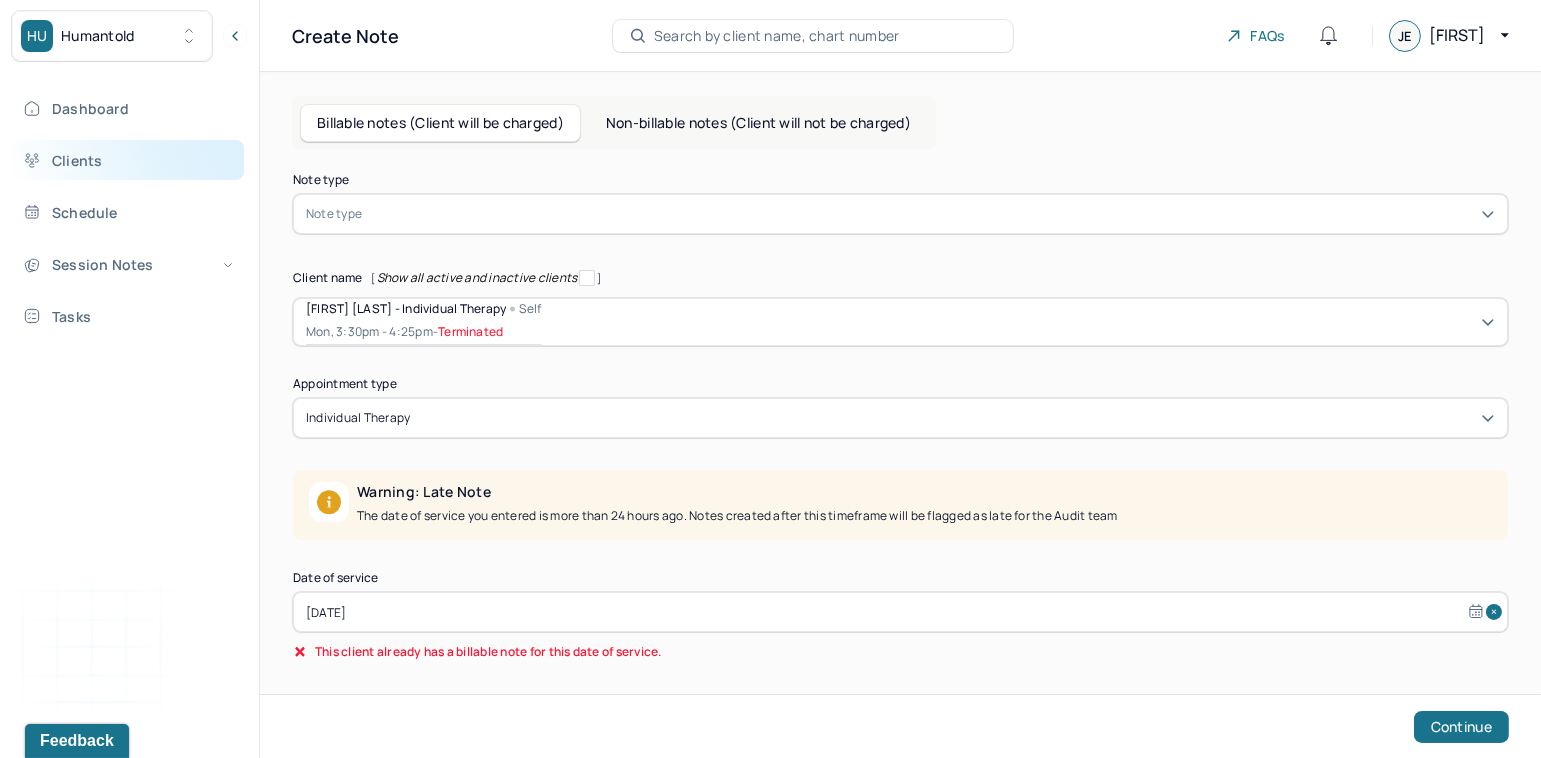 click on "Clients" at bounding box center [128, 160] 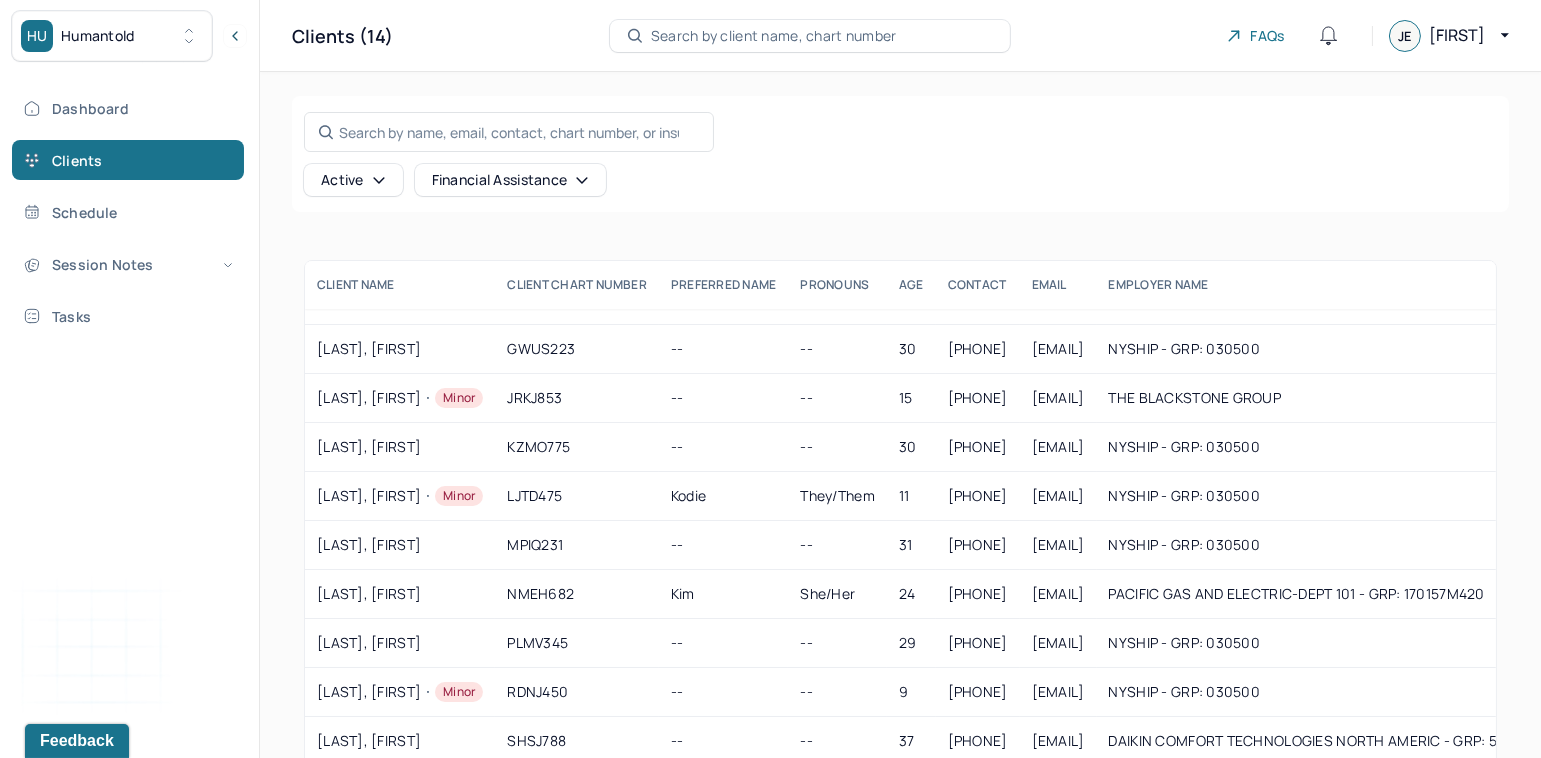 scroll, scrollTop: 122, scrollLeft: 0, axis: vertical 